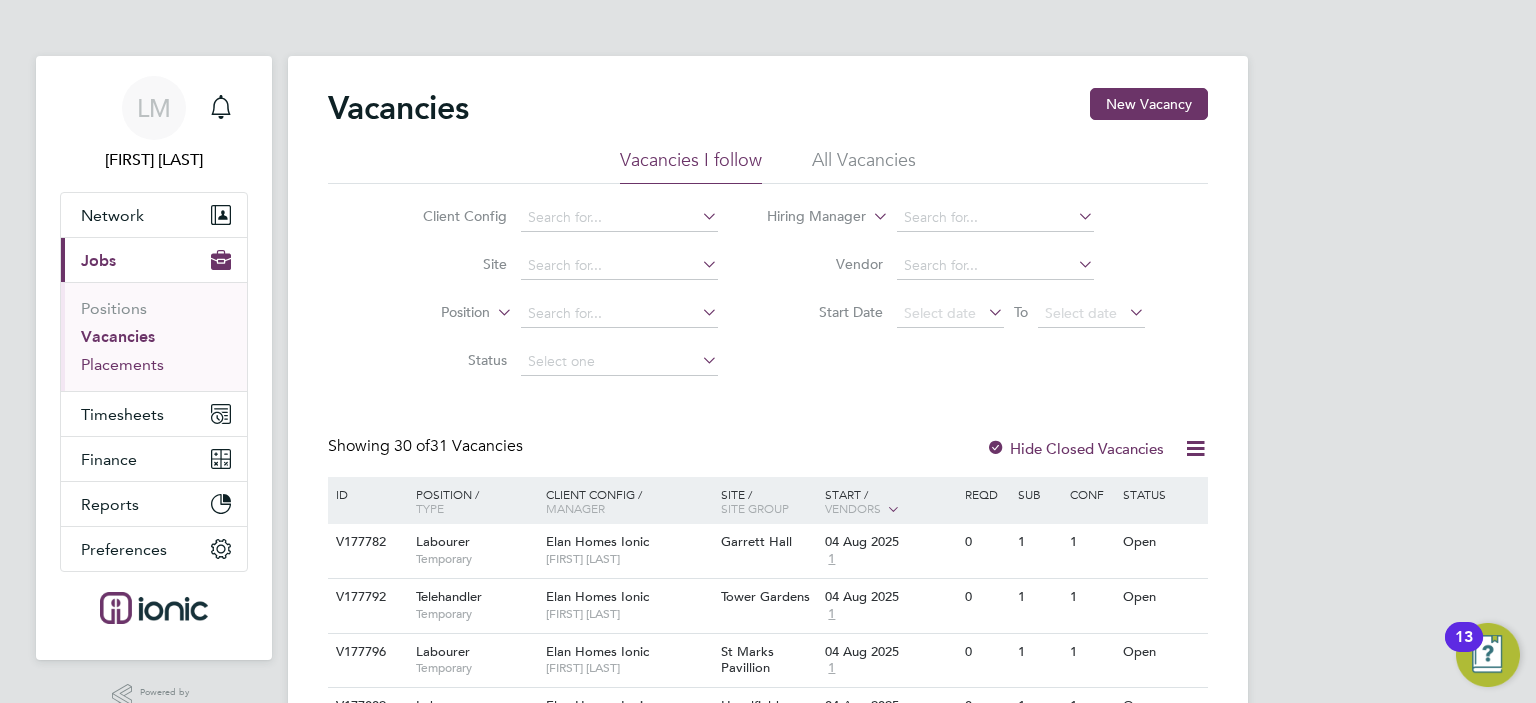 scroll, scrollTop: 0, scrollLeft: 0, axis: both 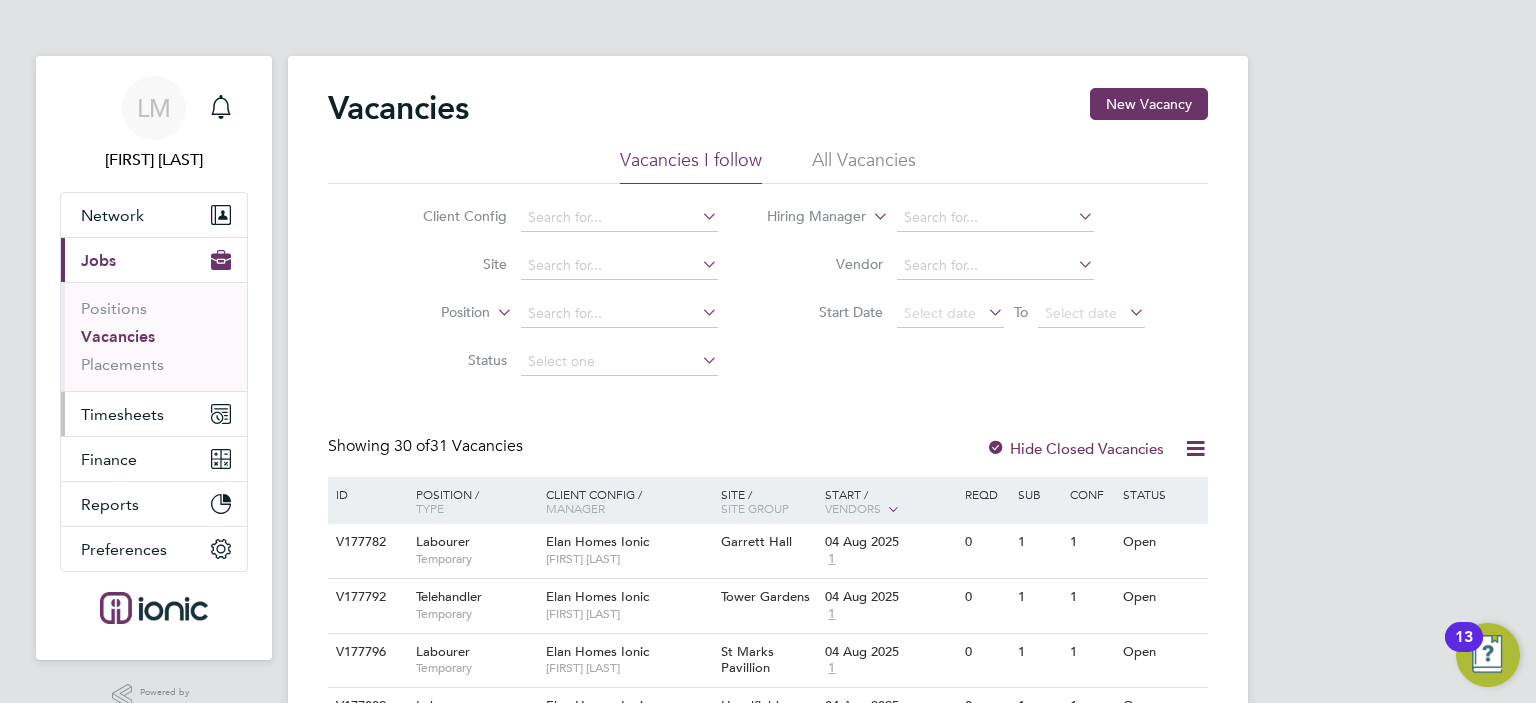 click on "Timesheets" at bounding box center [122, 414] 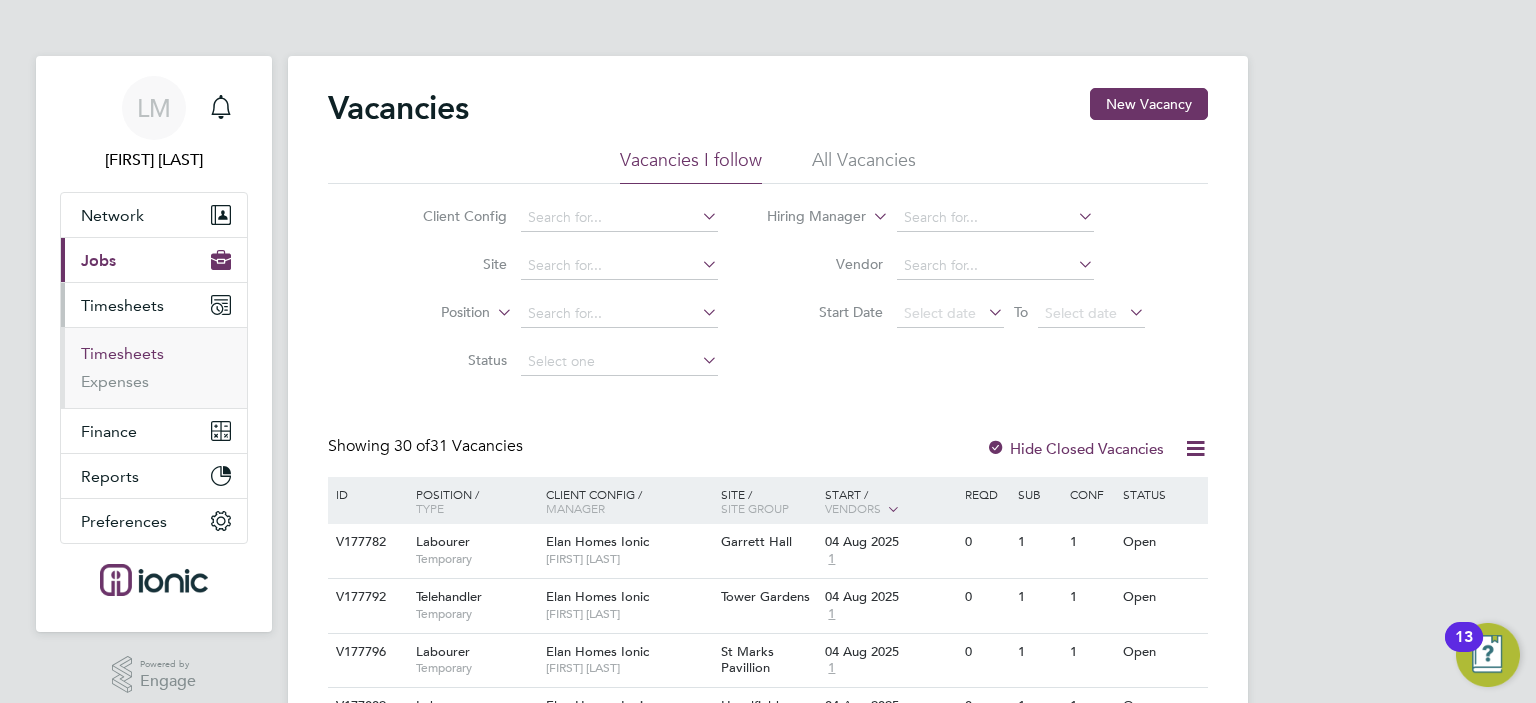click on "Timesheets" at bounding box center (122, 353) 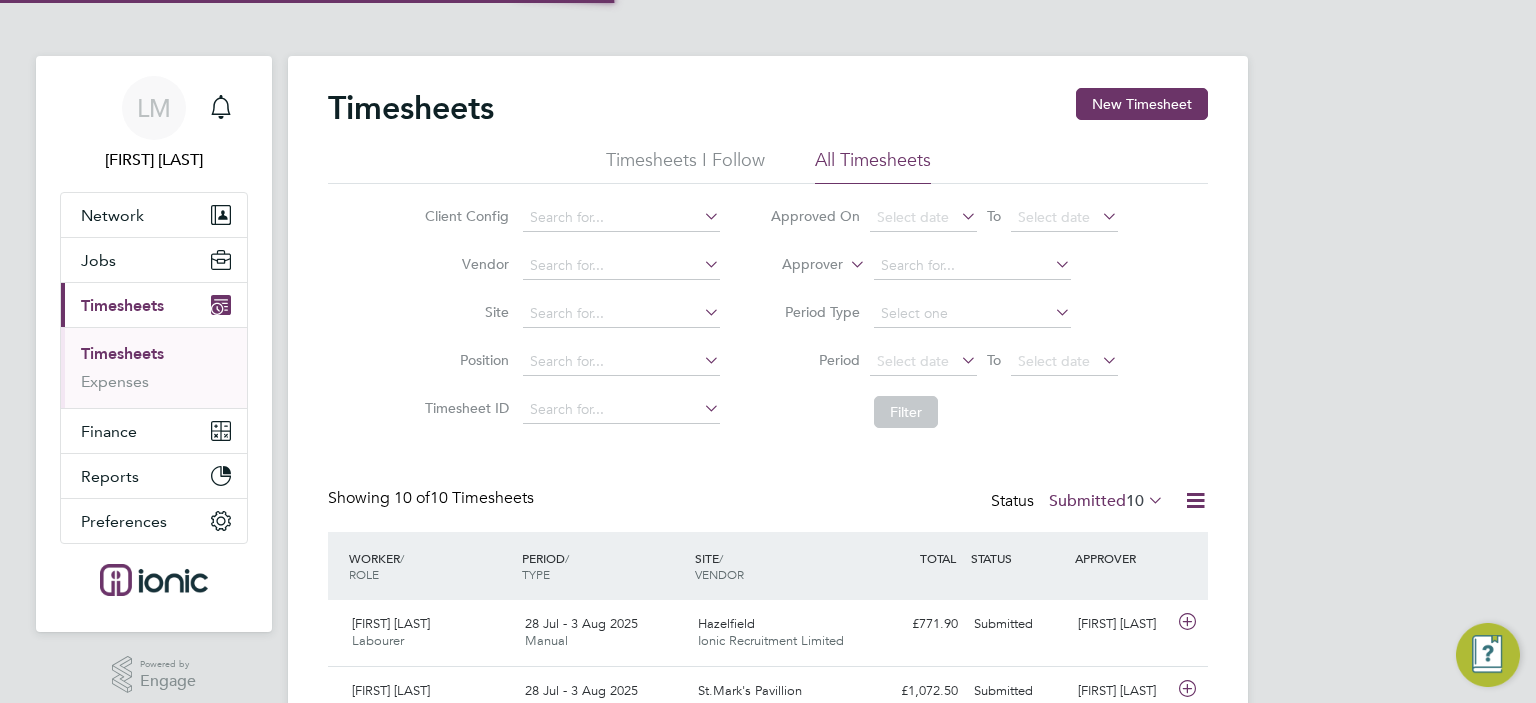 scroll, scrollTop: 9, scrollLeft: 10, axis: both 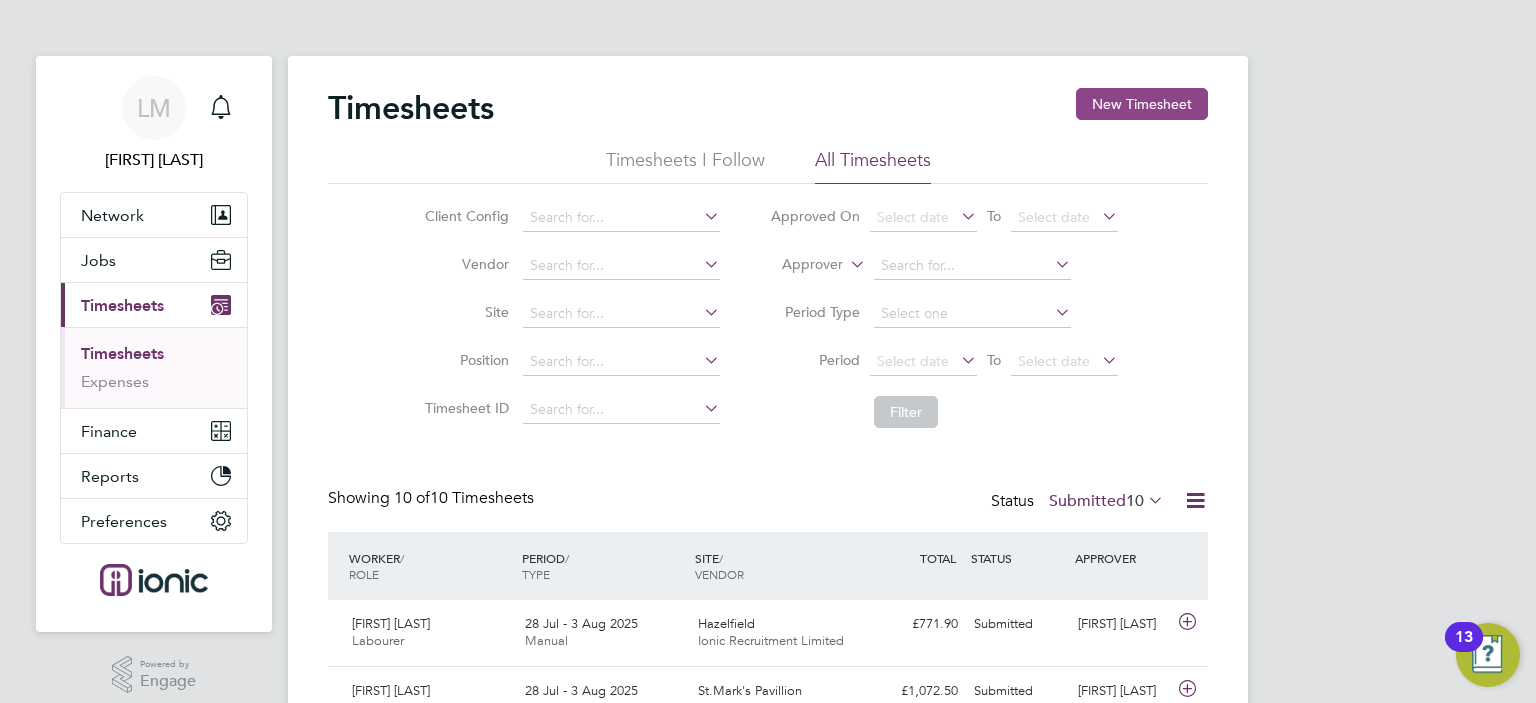 drag, startPoint x: 1100, startPoint y: 87, endPoint x: 1091, endPoint y: 97, distance: 13.453624 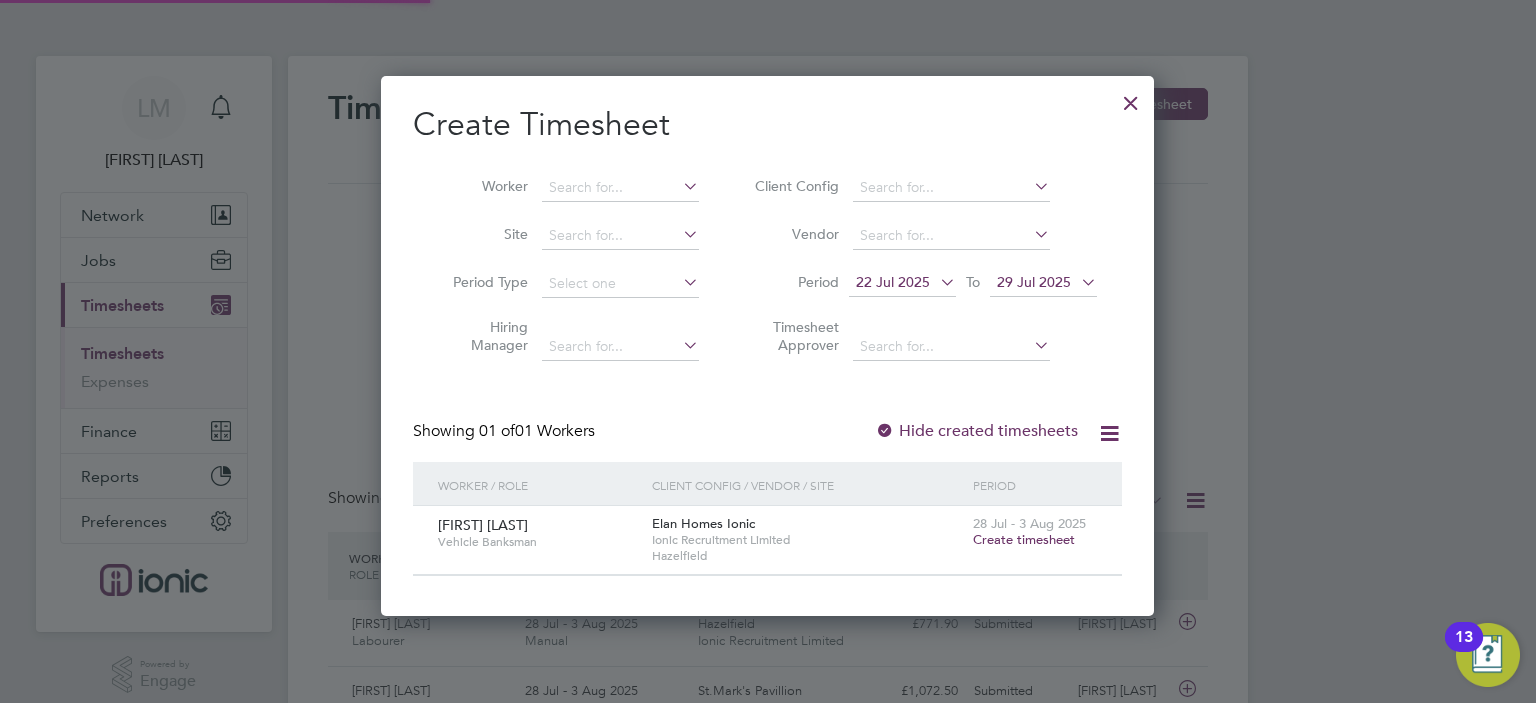 click on "Create Timesheet Worker   Site   Period Type   Hiring Manager   Client Config   Vendor   Period
22 Jul 2025
To
29 Jul 2025
Timesheet Approver   Showing   01 of  01 Workers Hide created timesheets Worker / Role Client Config / Vendor / Site Period Dmelco Sweeney   Vehicle Banksman Elan Homes Ionic Ionic Recruitment Limited   Hazelfield   28 Jul - 3 Aug 2025   Create timesheet Show   more" at bounding box center [767, 346] 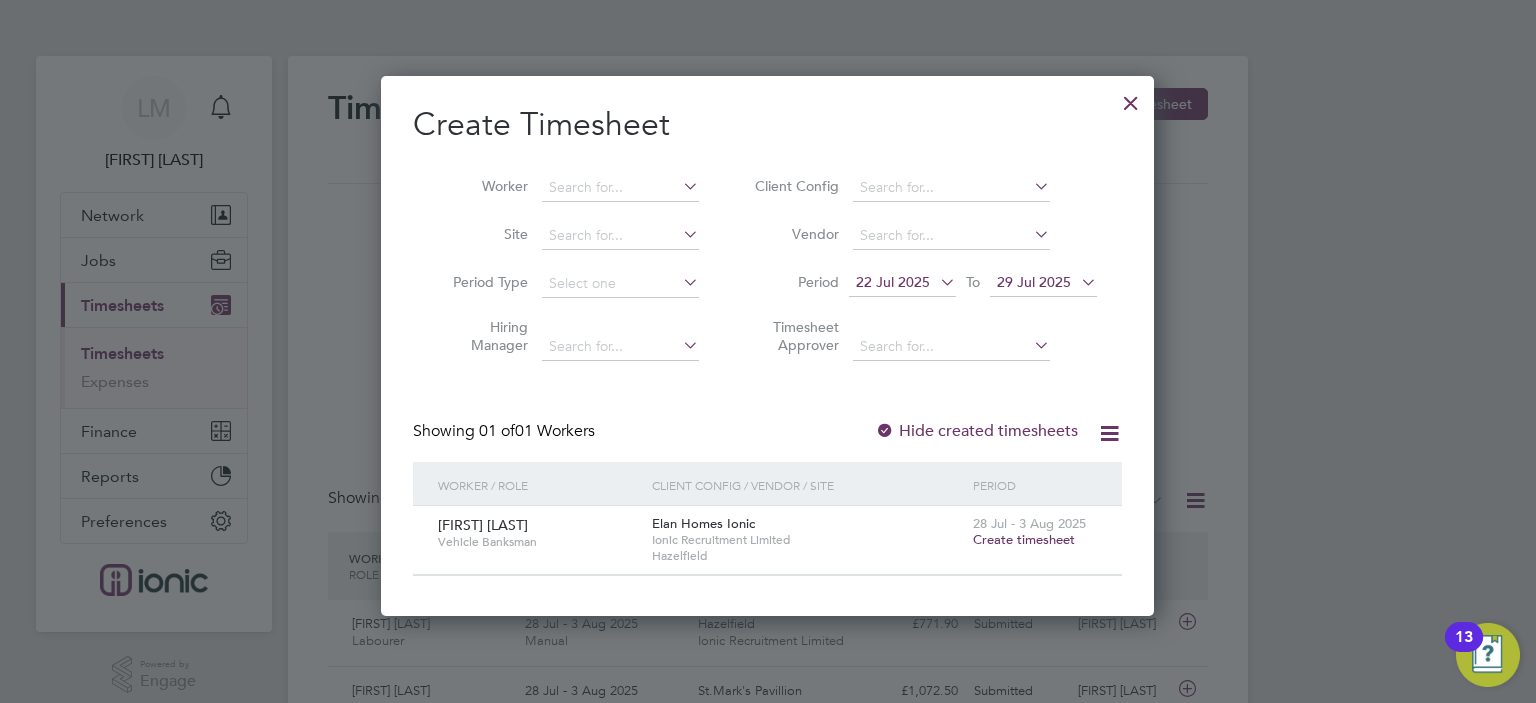 click at bounding box center [1131, 98] 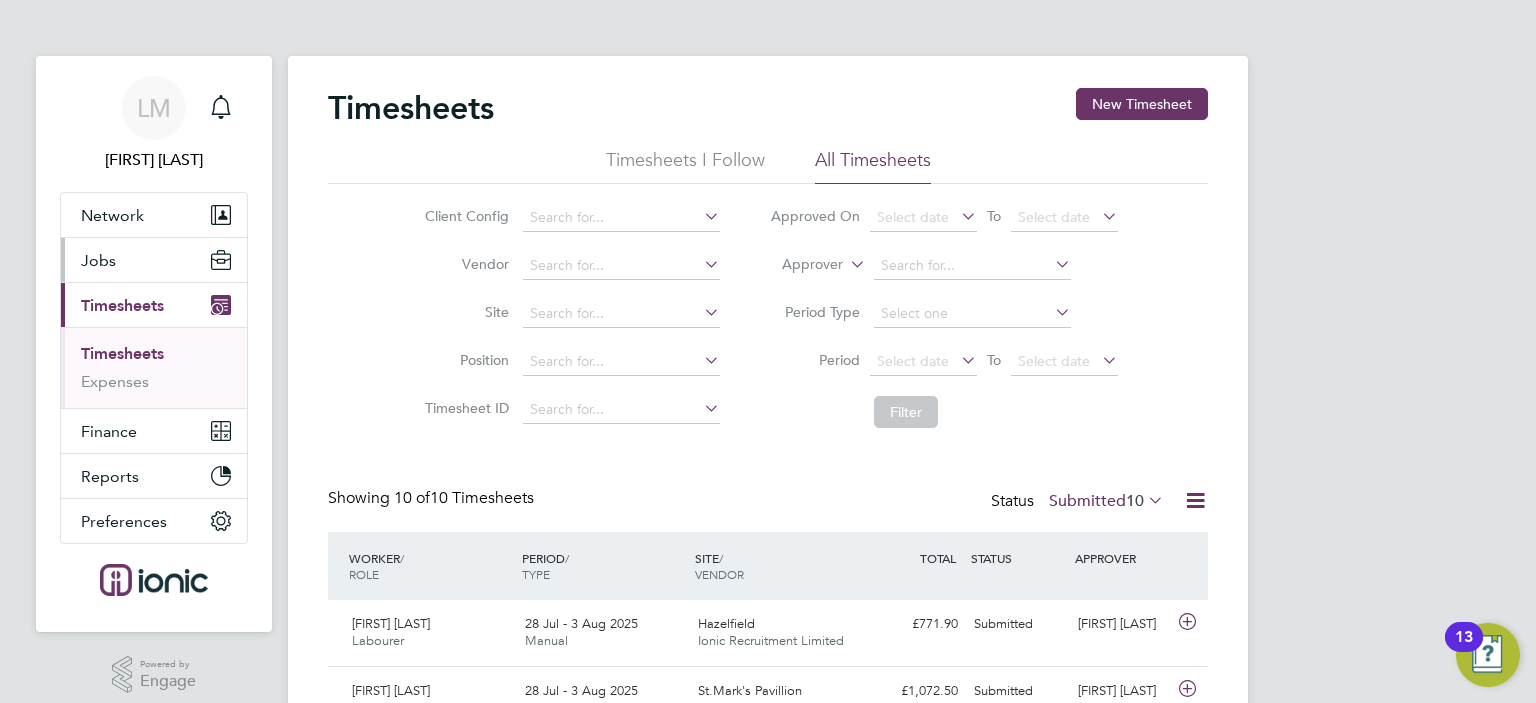 click on "Jobs" at bounding box center (154, 260) 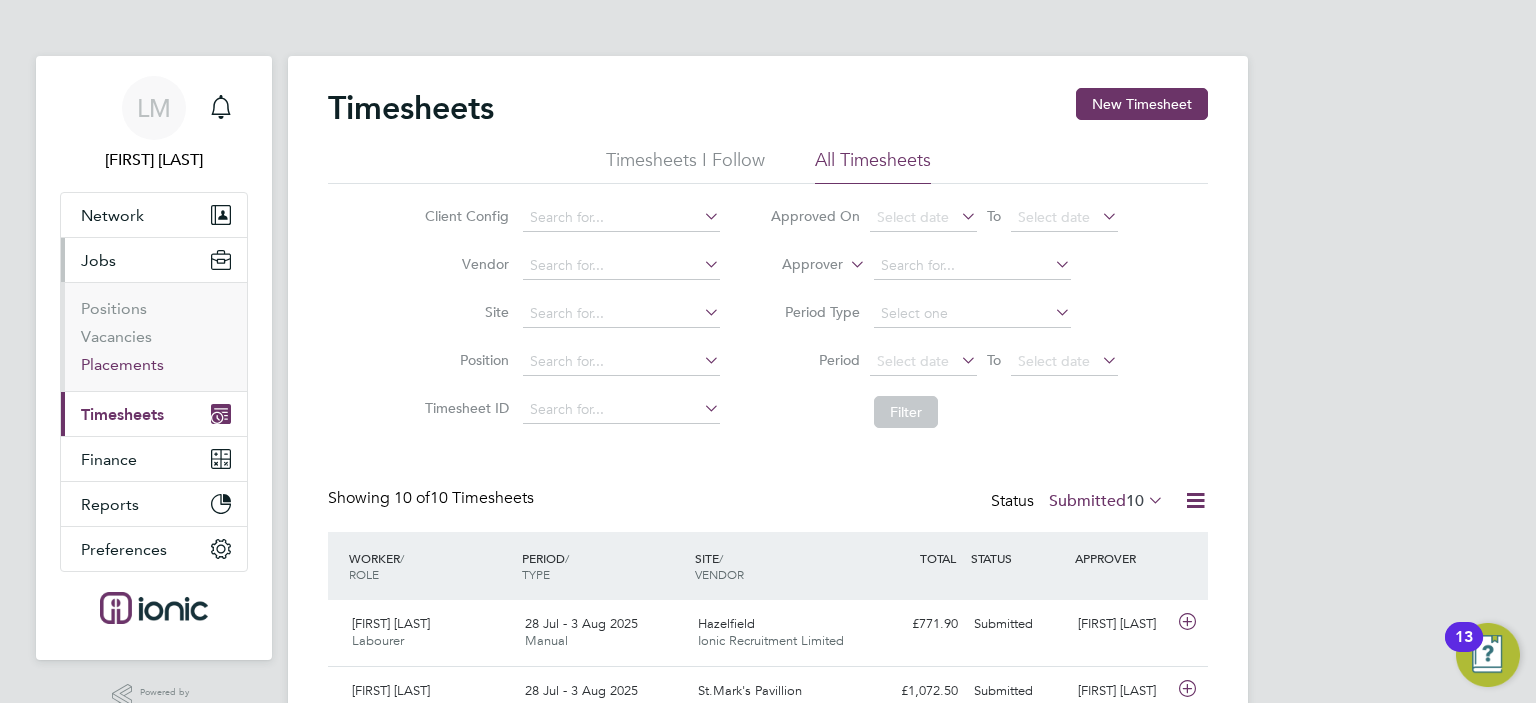 click on "Placements" at bounding box center [122, 364] 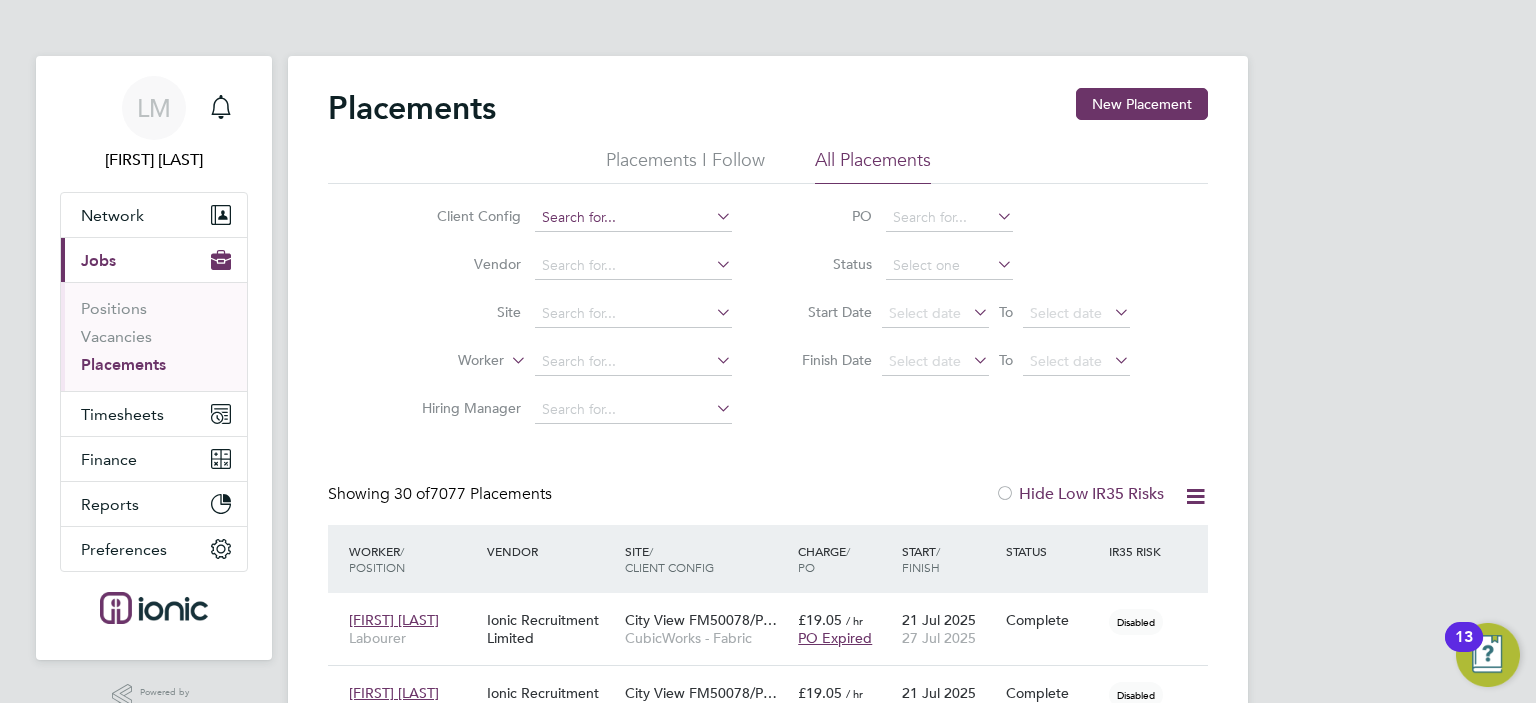click 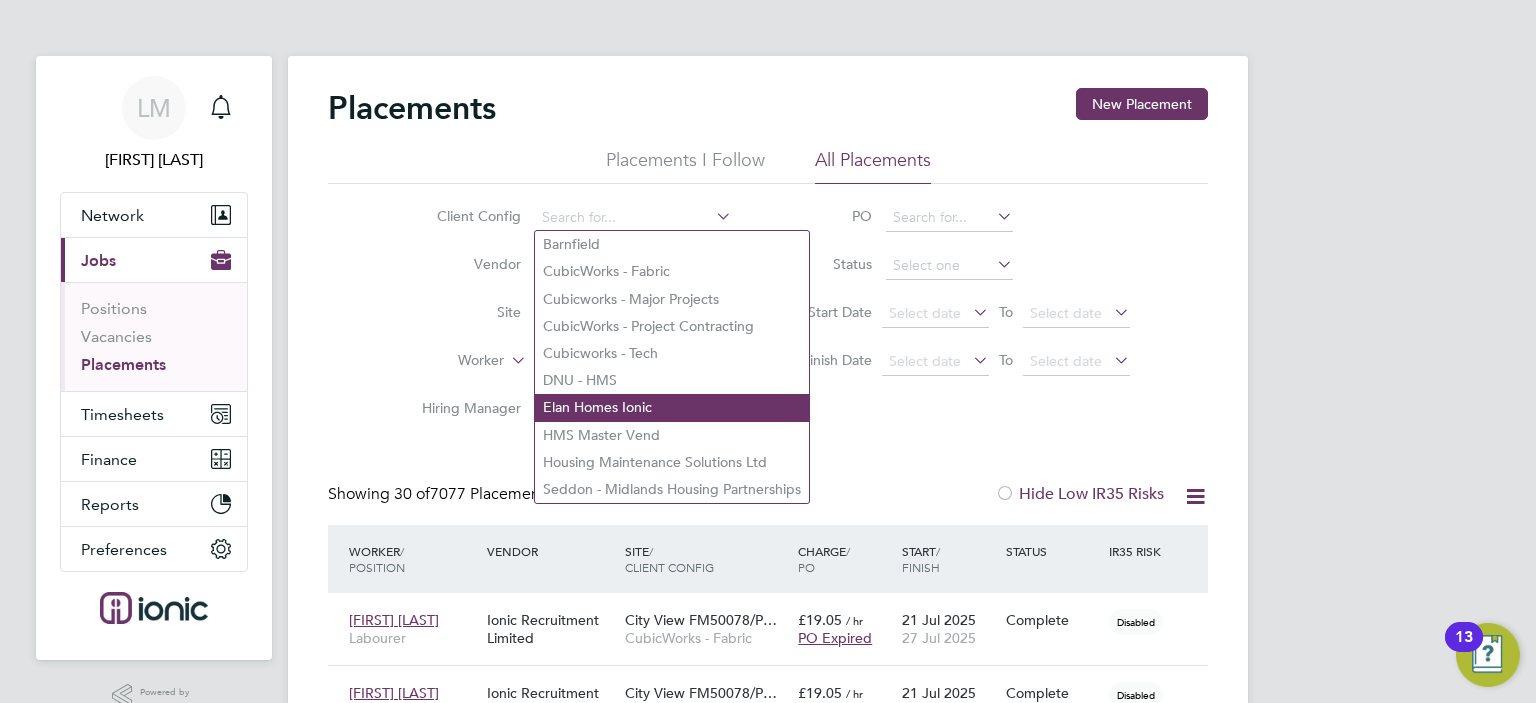 click on "Elan Homes Ionic" 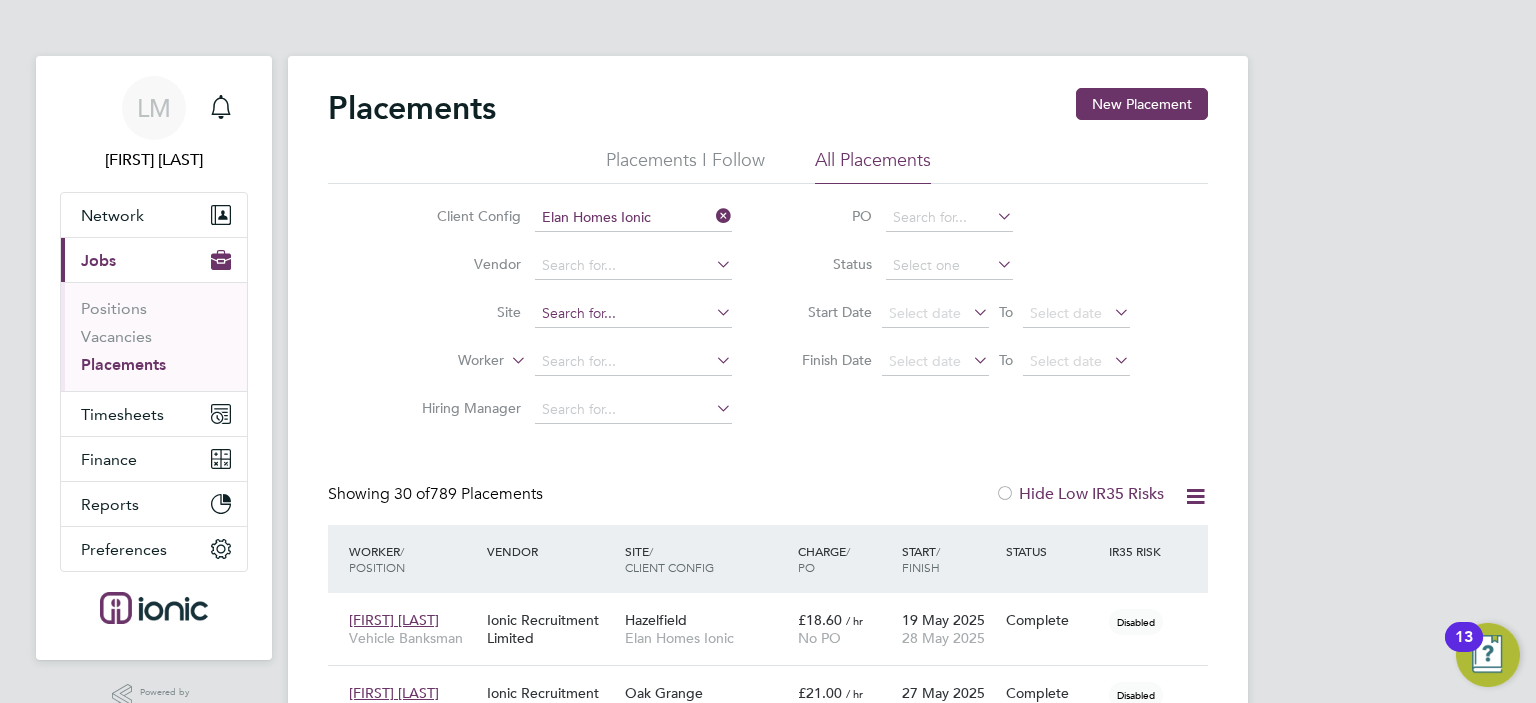 click 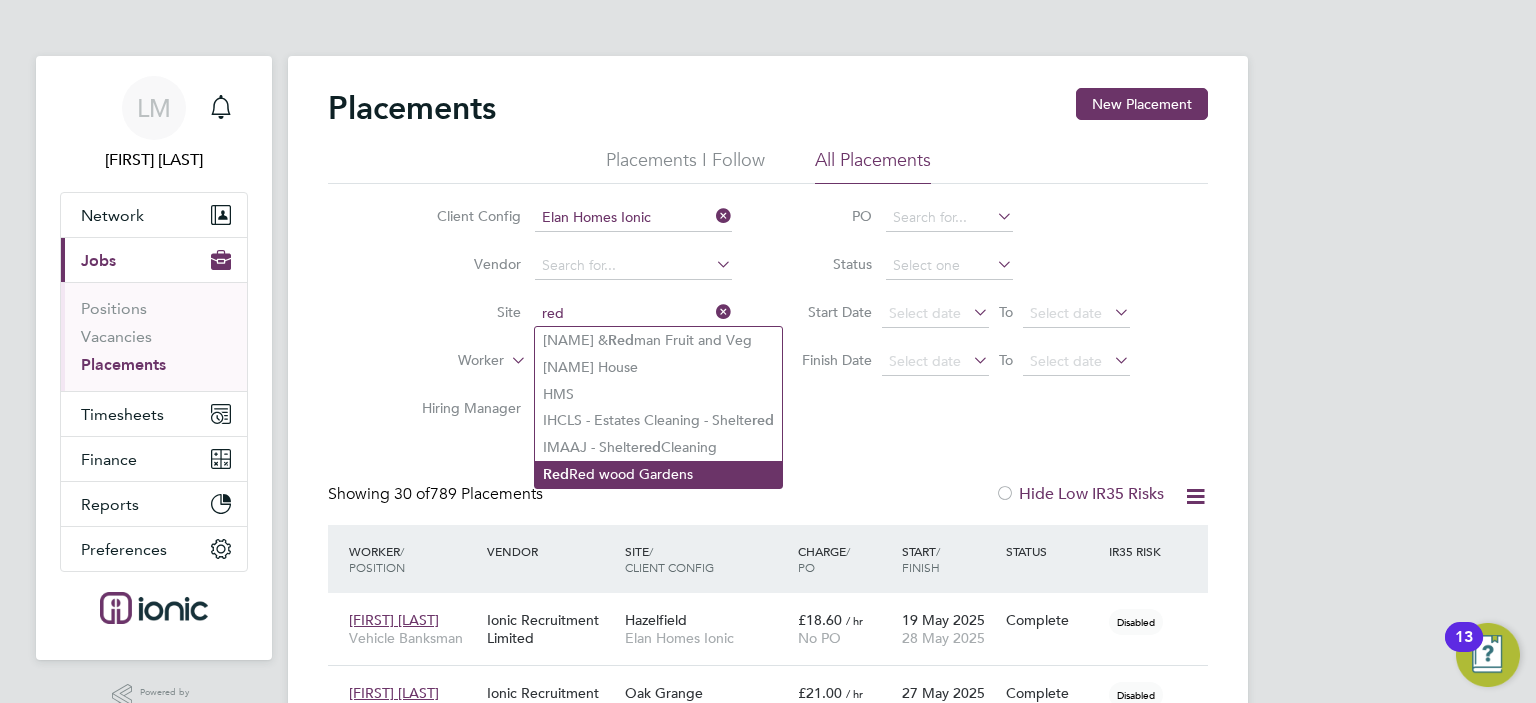 click on "Red wood Gardens" 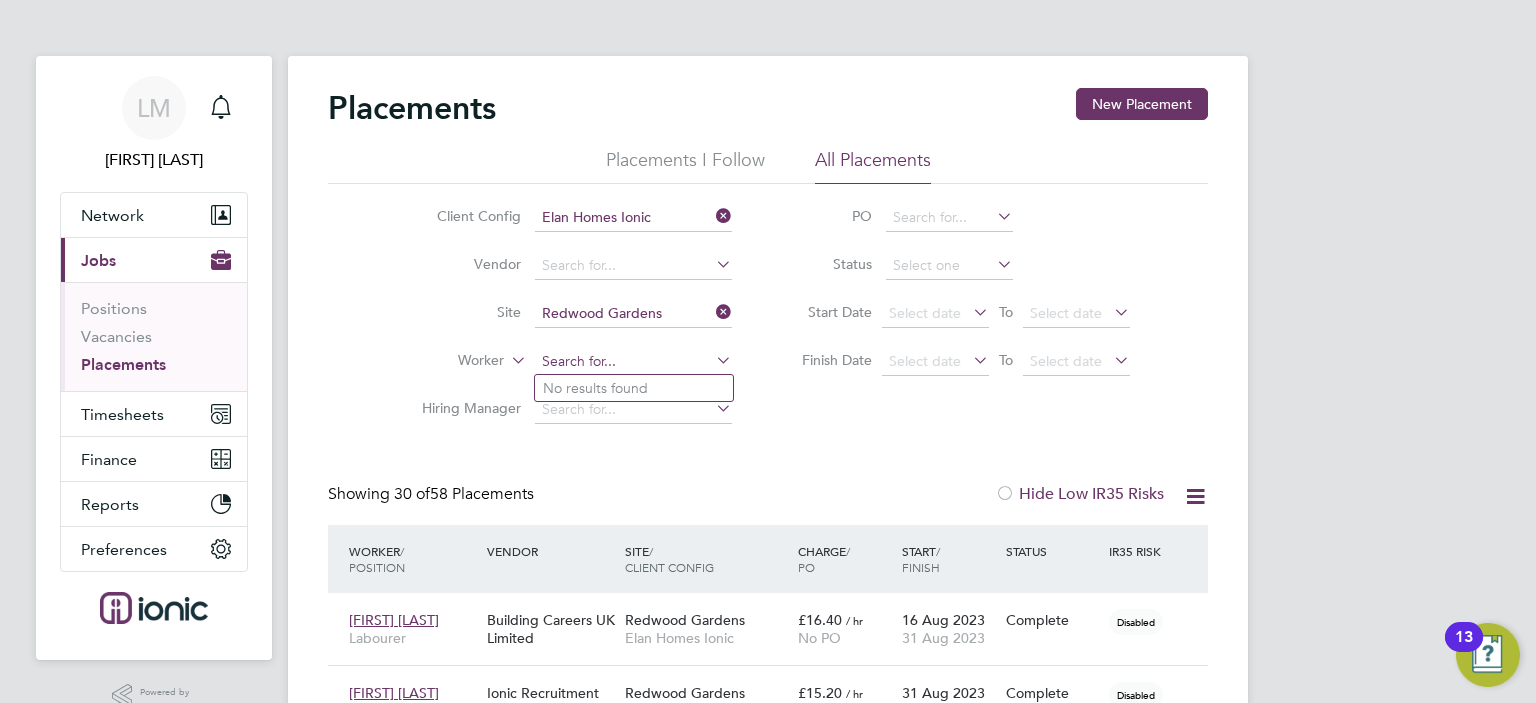click 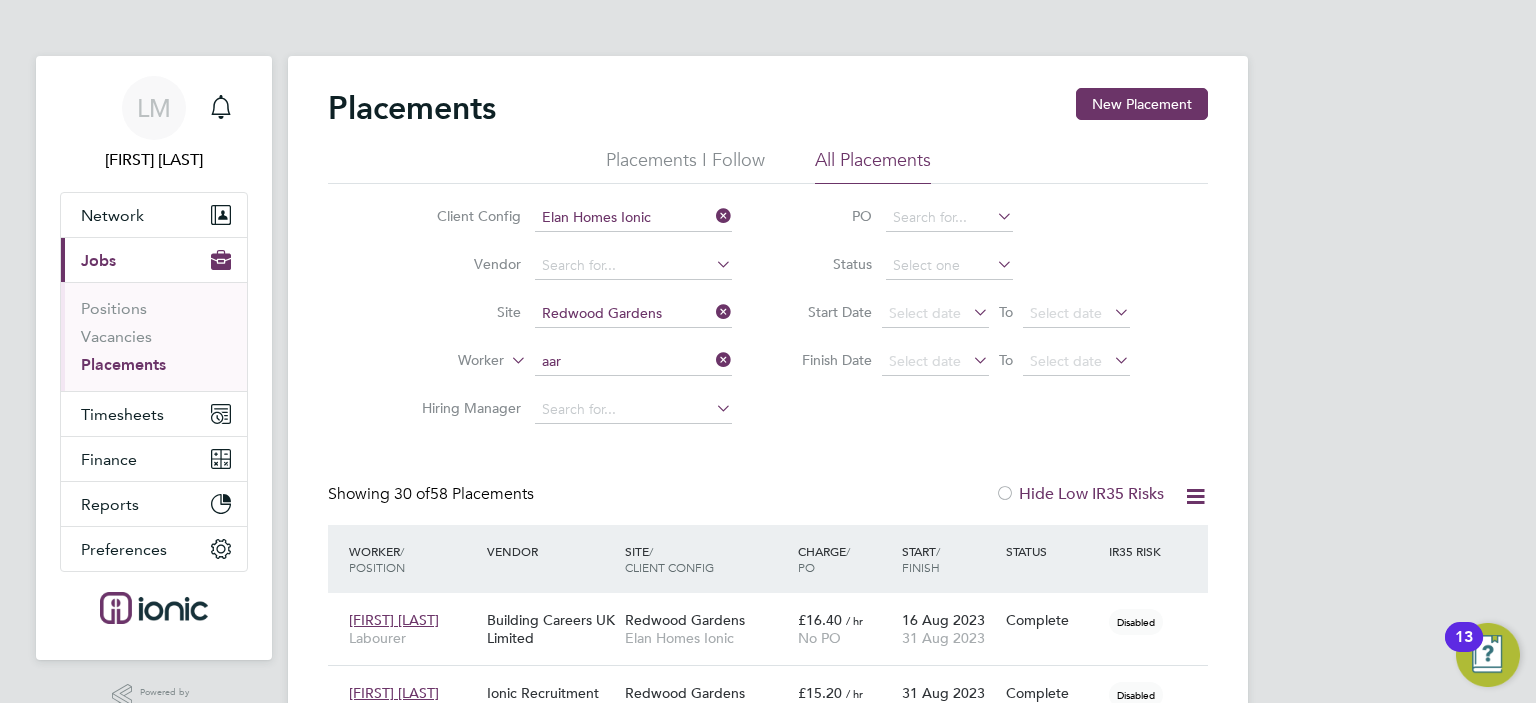 click on "Aar on Bamber" 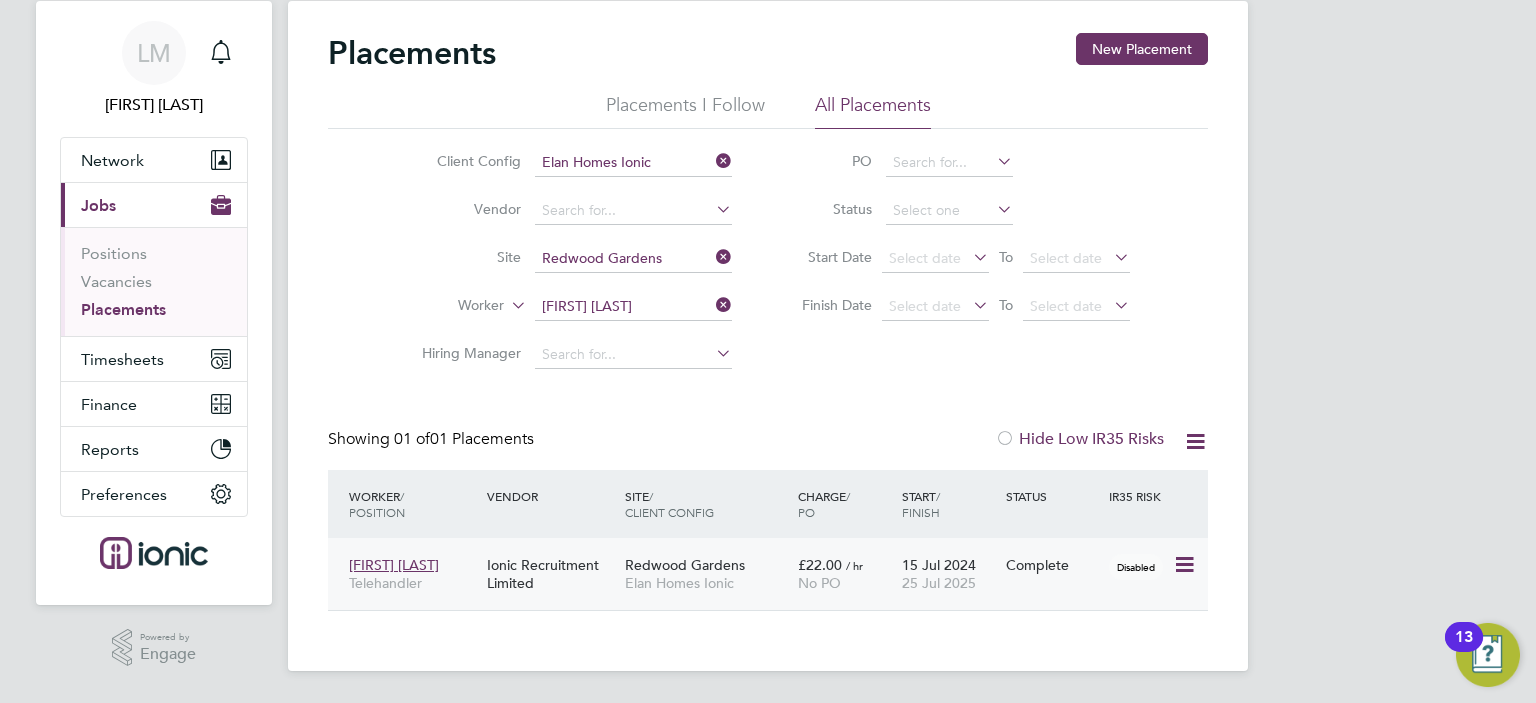 click on "Complete" 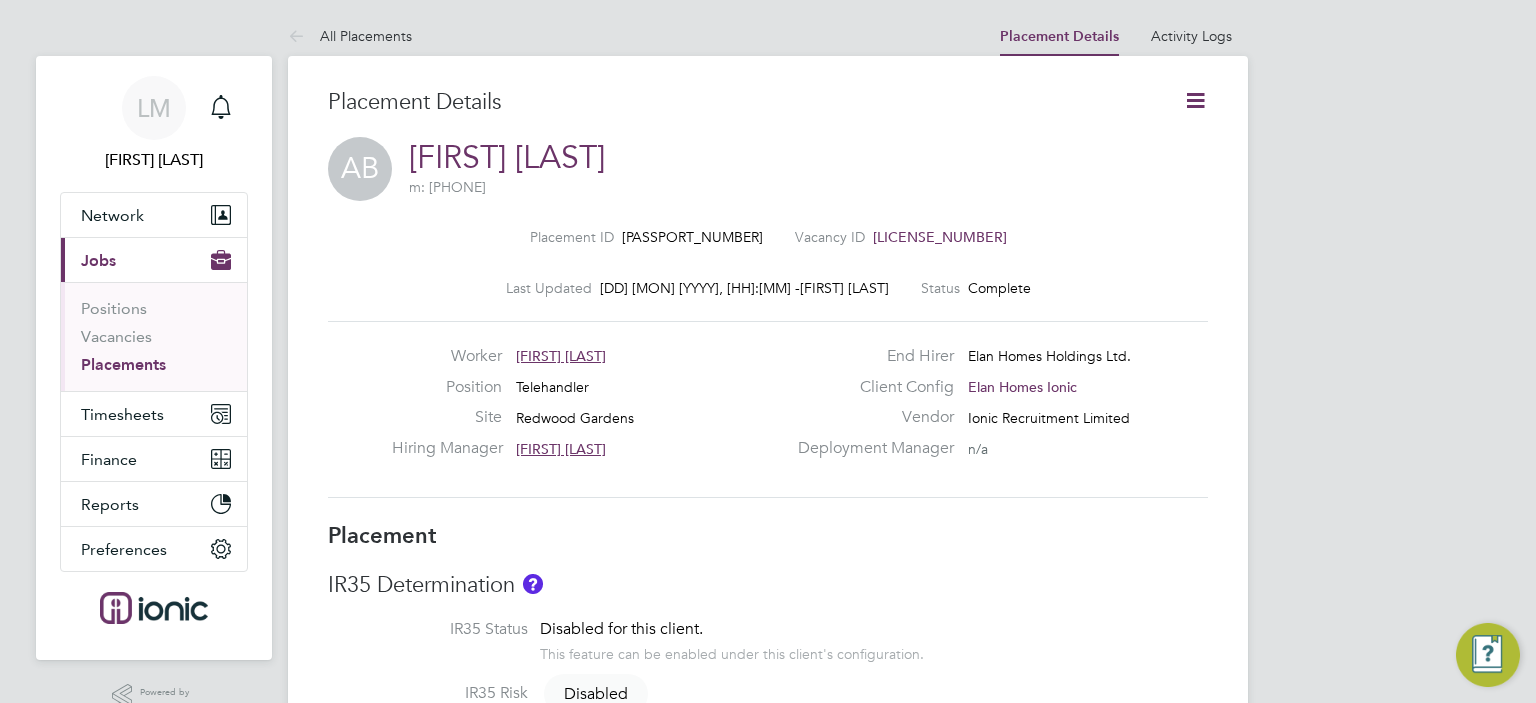 scroll, scrollTop: 0, scrollLeft: 0, axis: both 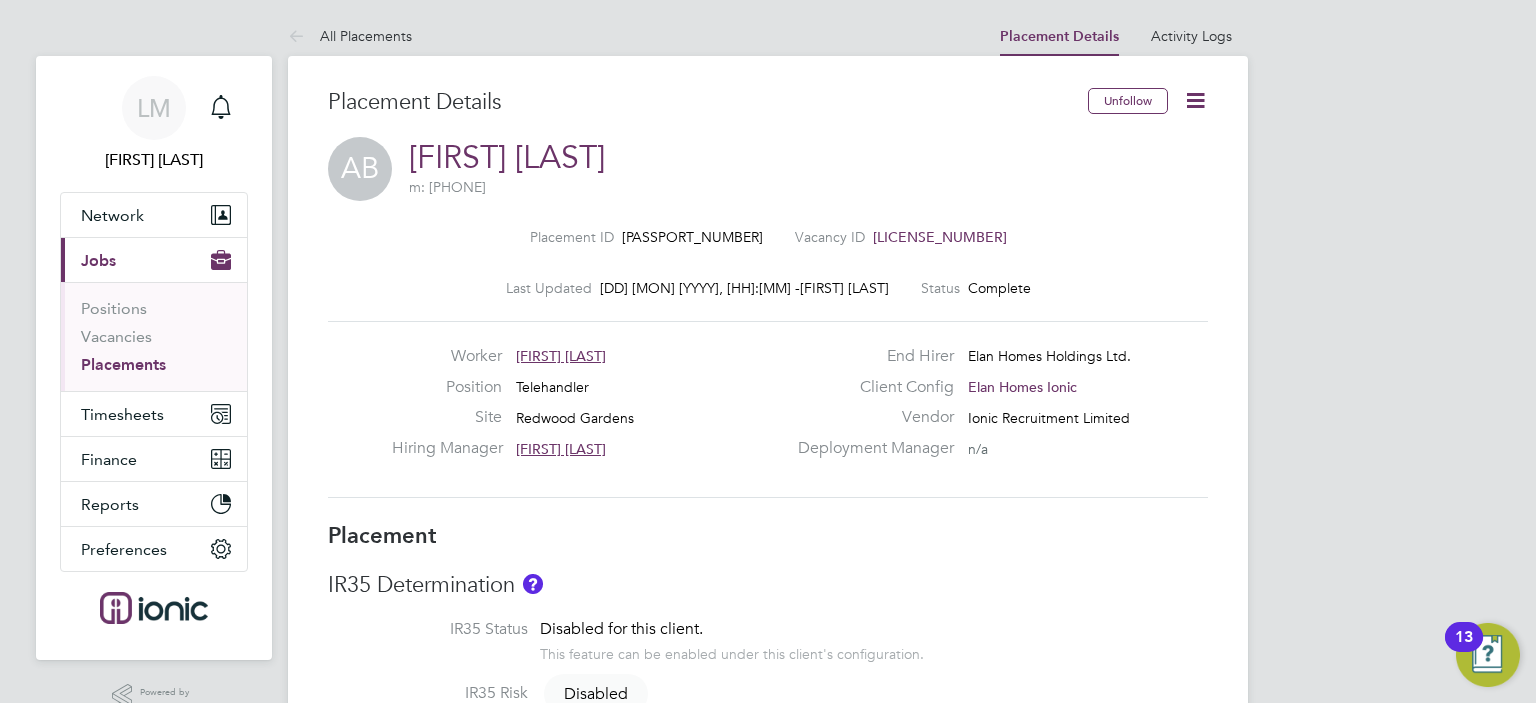 click 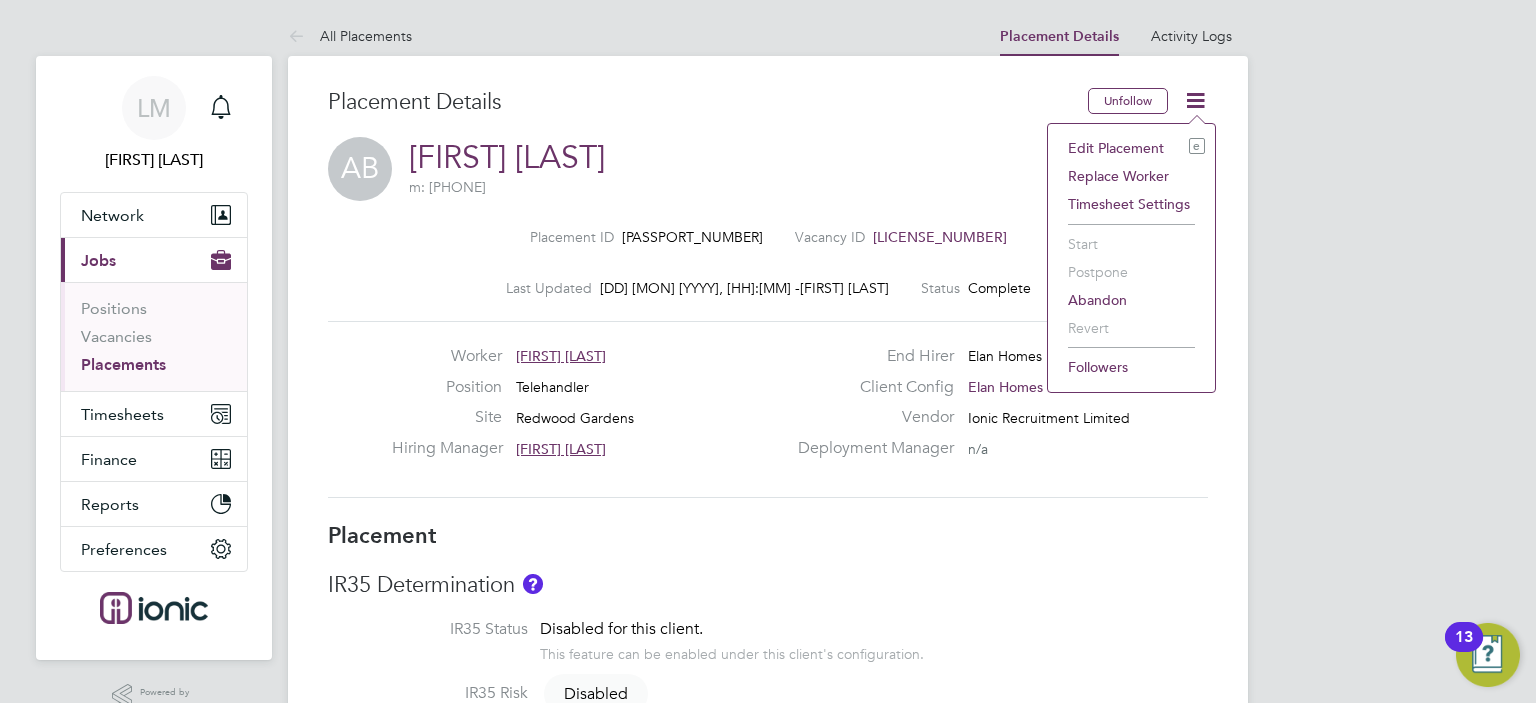click on "Edit Placement e" 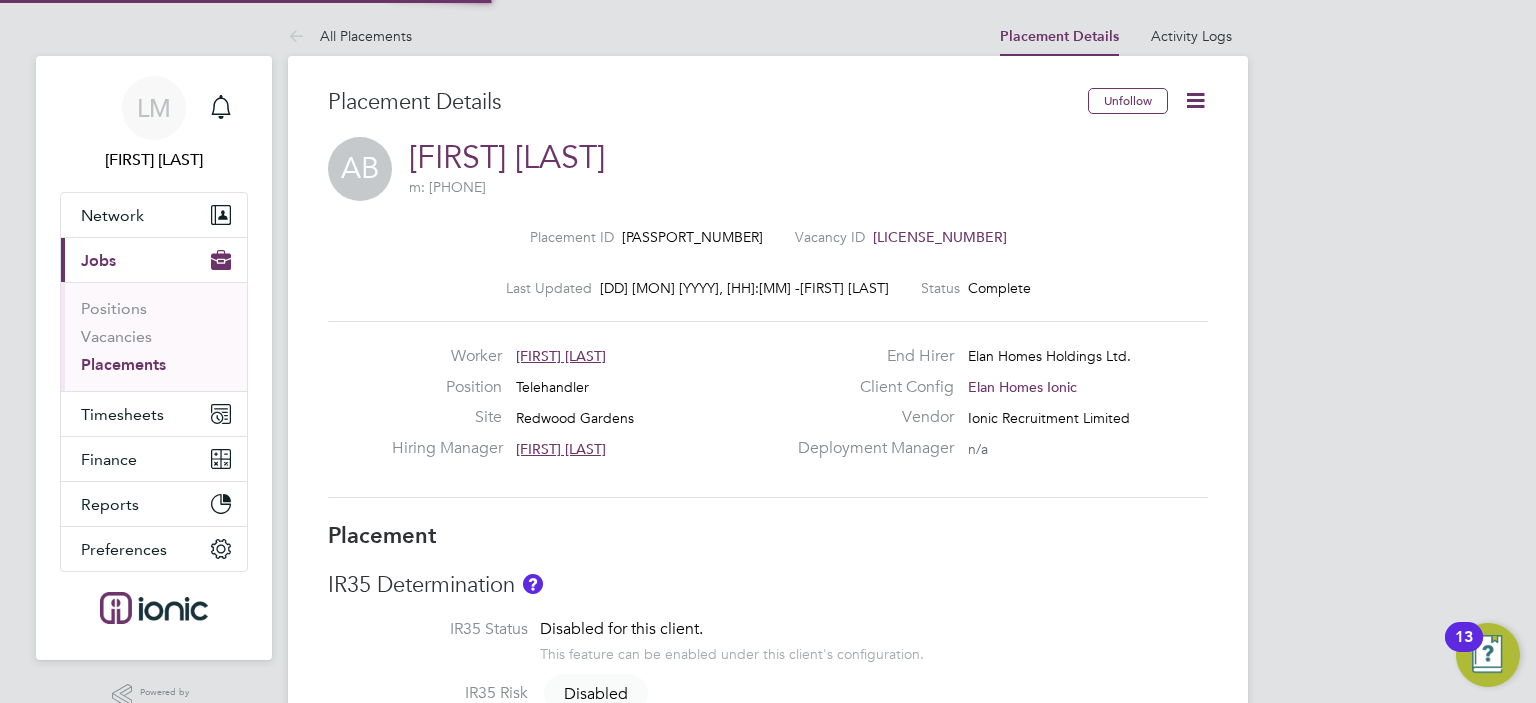 type on "[FIRST] [LAST]" 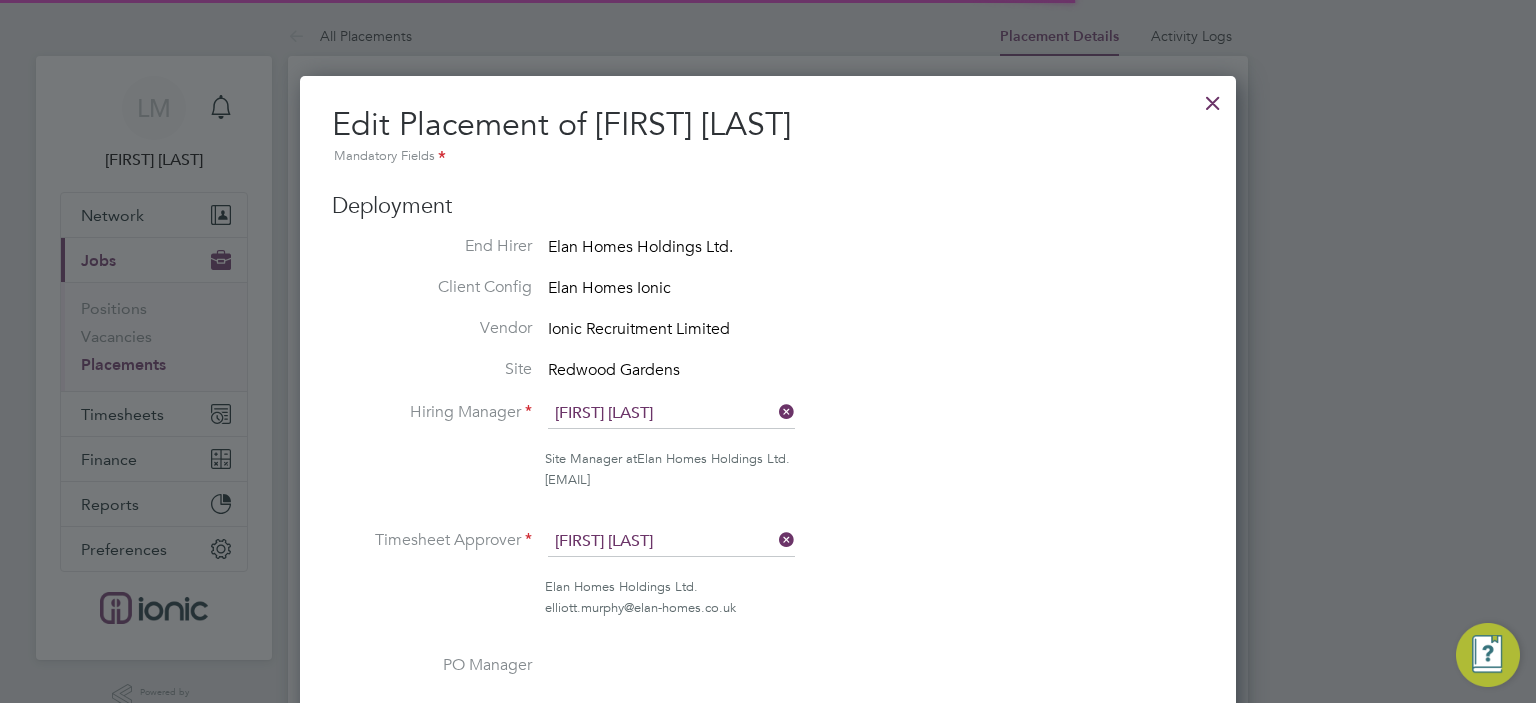 scroll, scrollTop: 10, scrollLeft: 10, axis: both 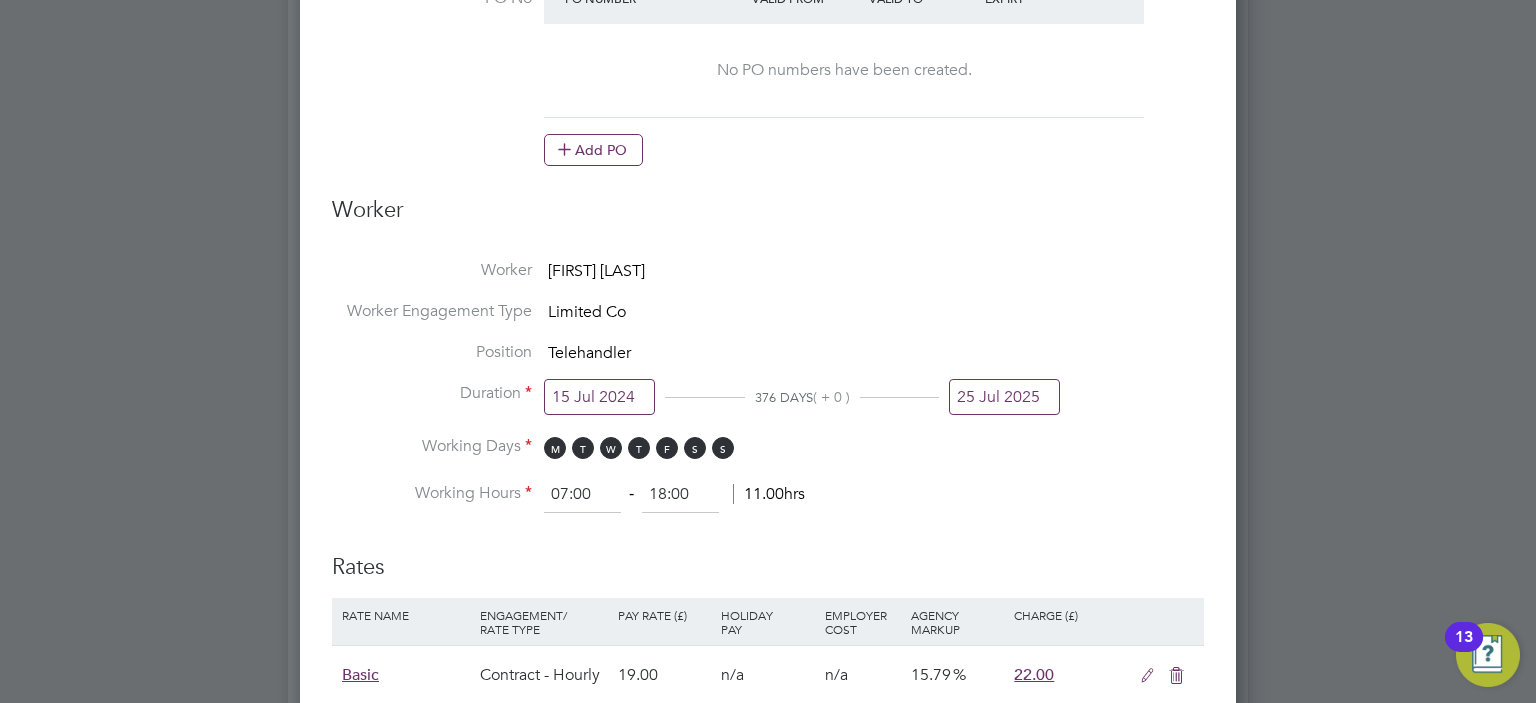 click on "25 Jul 2025" at bounding box center (1004, 397) 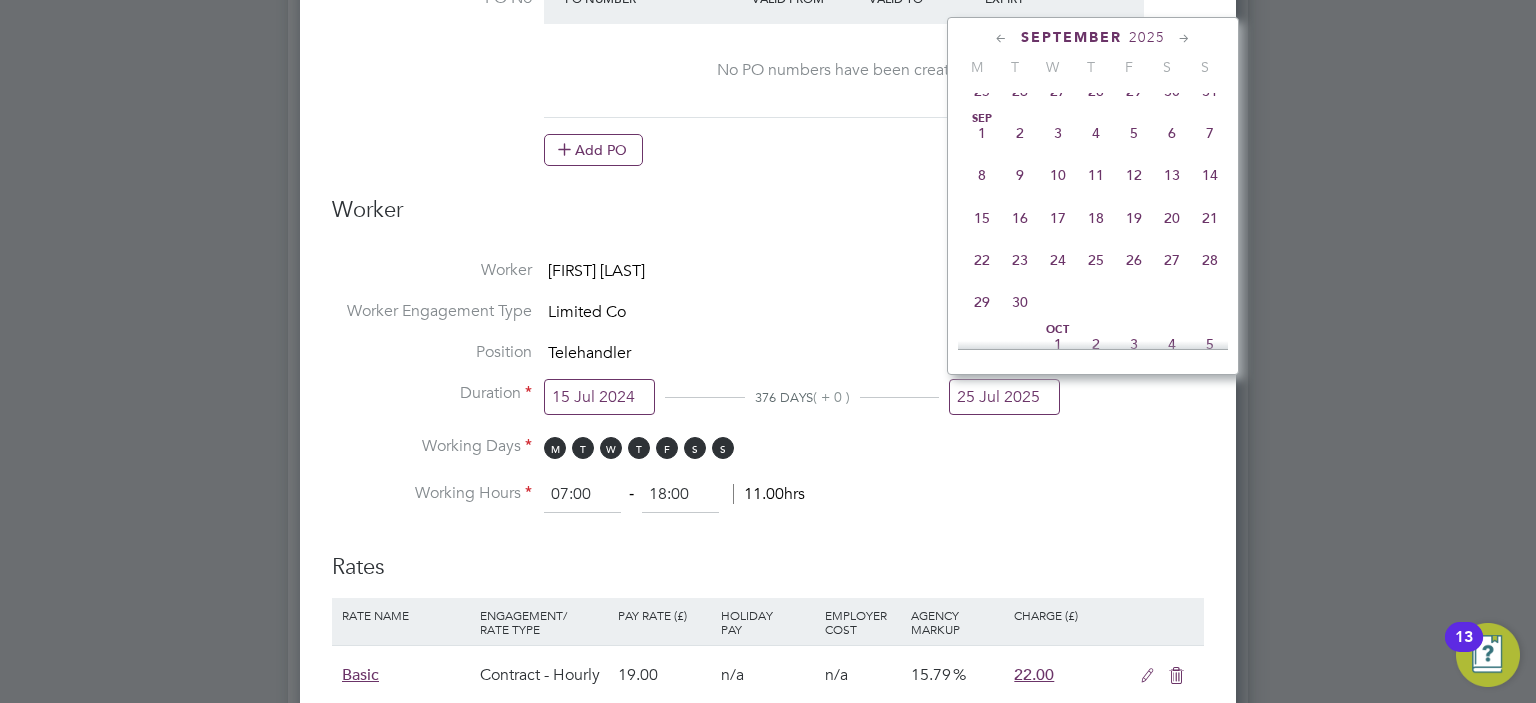 click on "26" 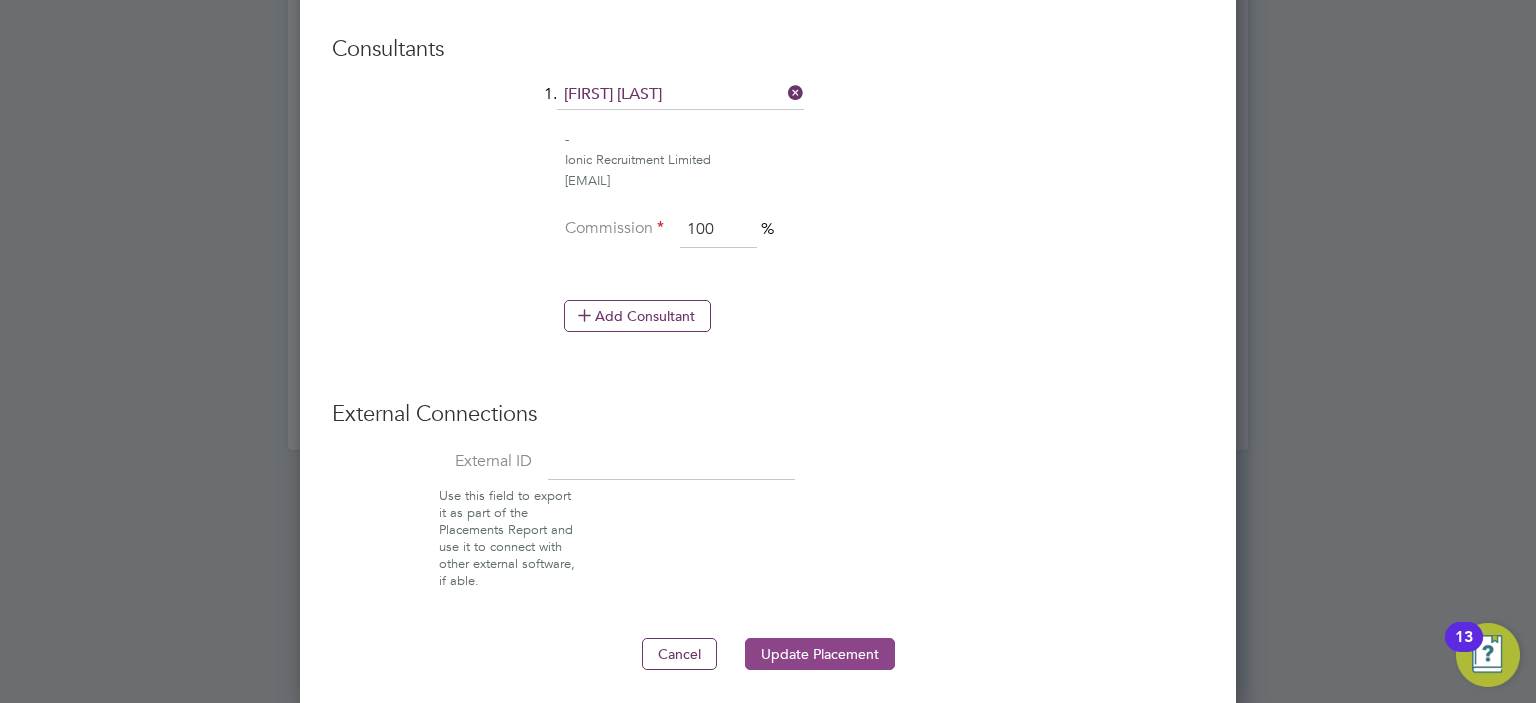 click on "Update Placement" at bounding box center [820, 654] 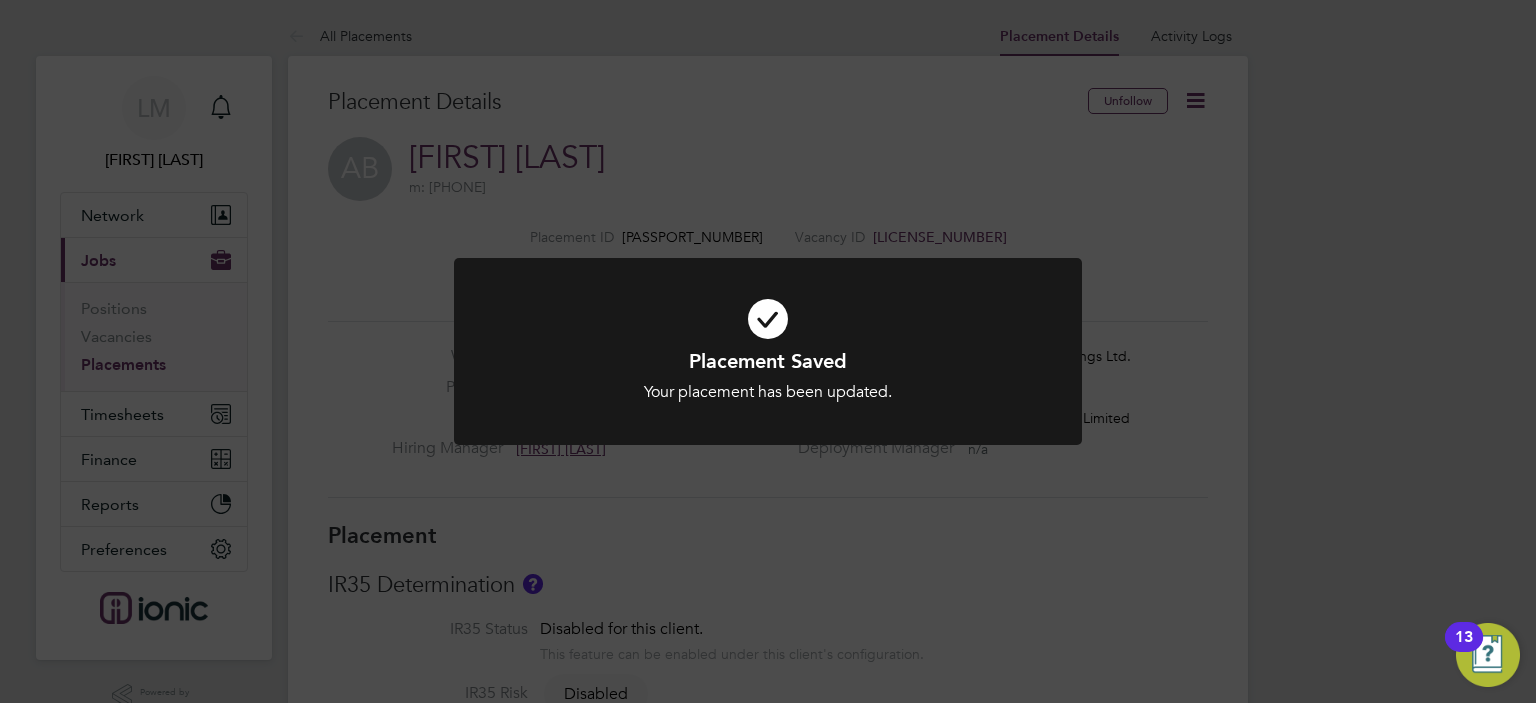 click at bounding box center (768, 351) 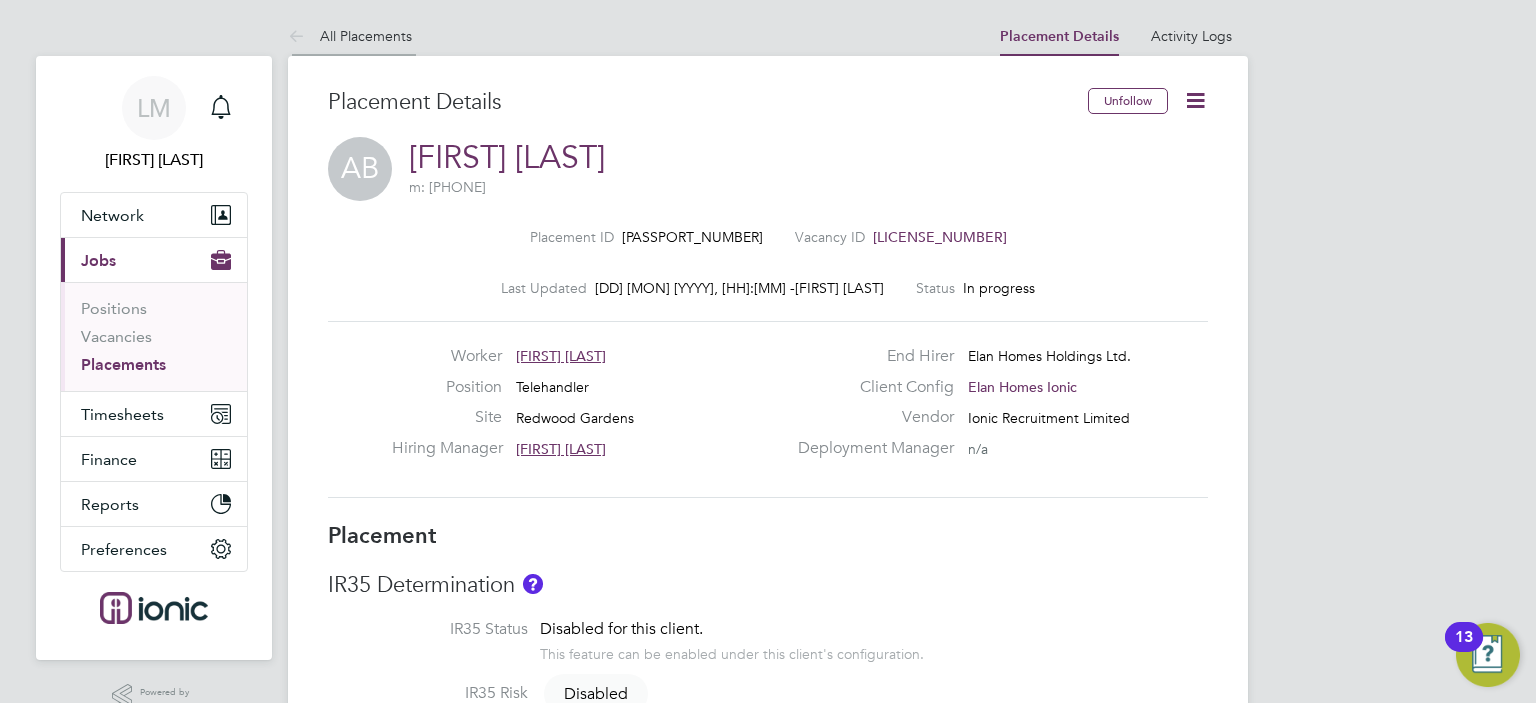 click on "All Placements" at bounding box center [350, 36] 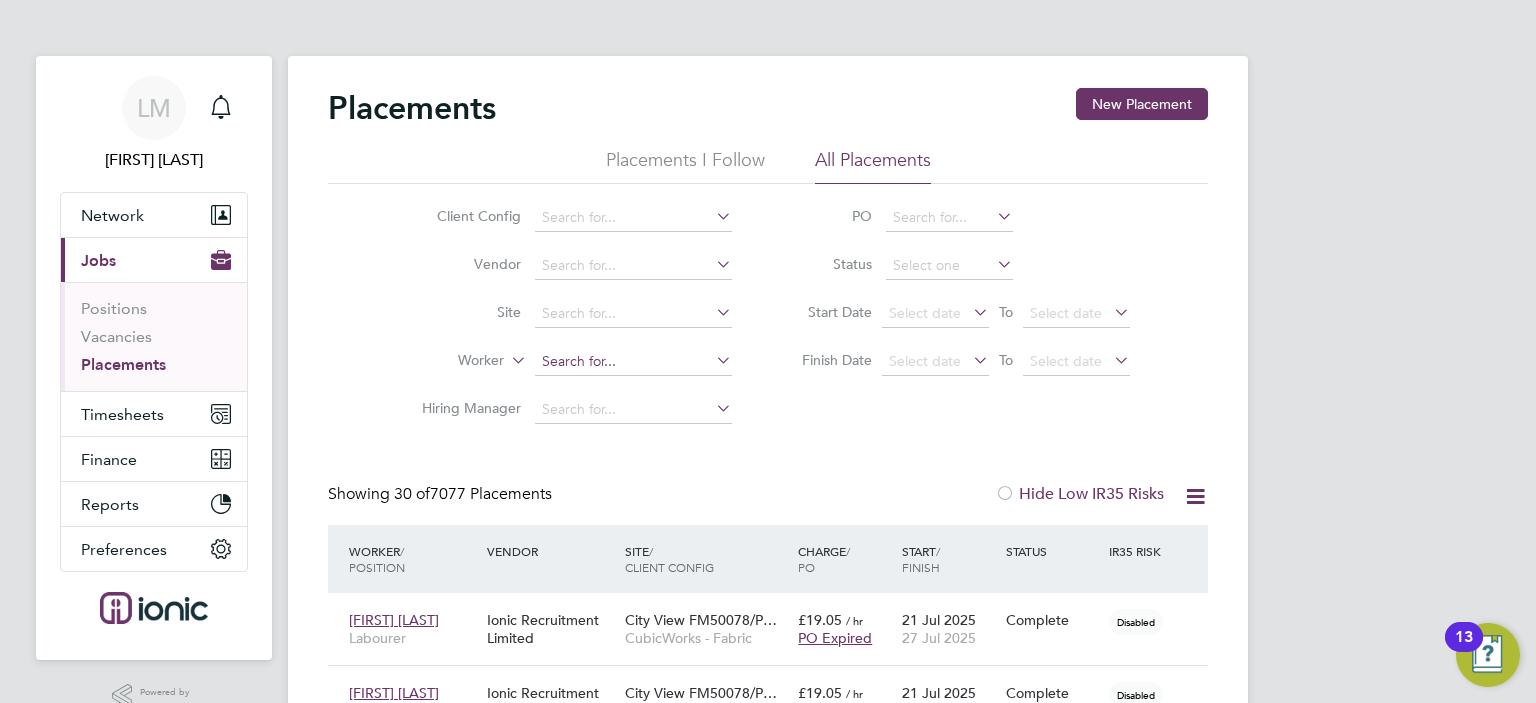 click 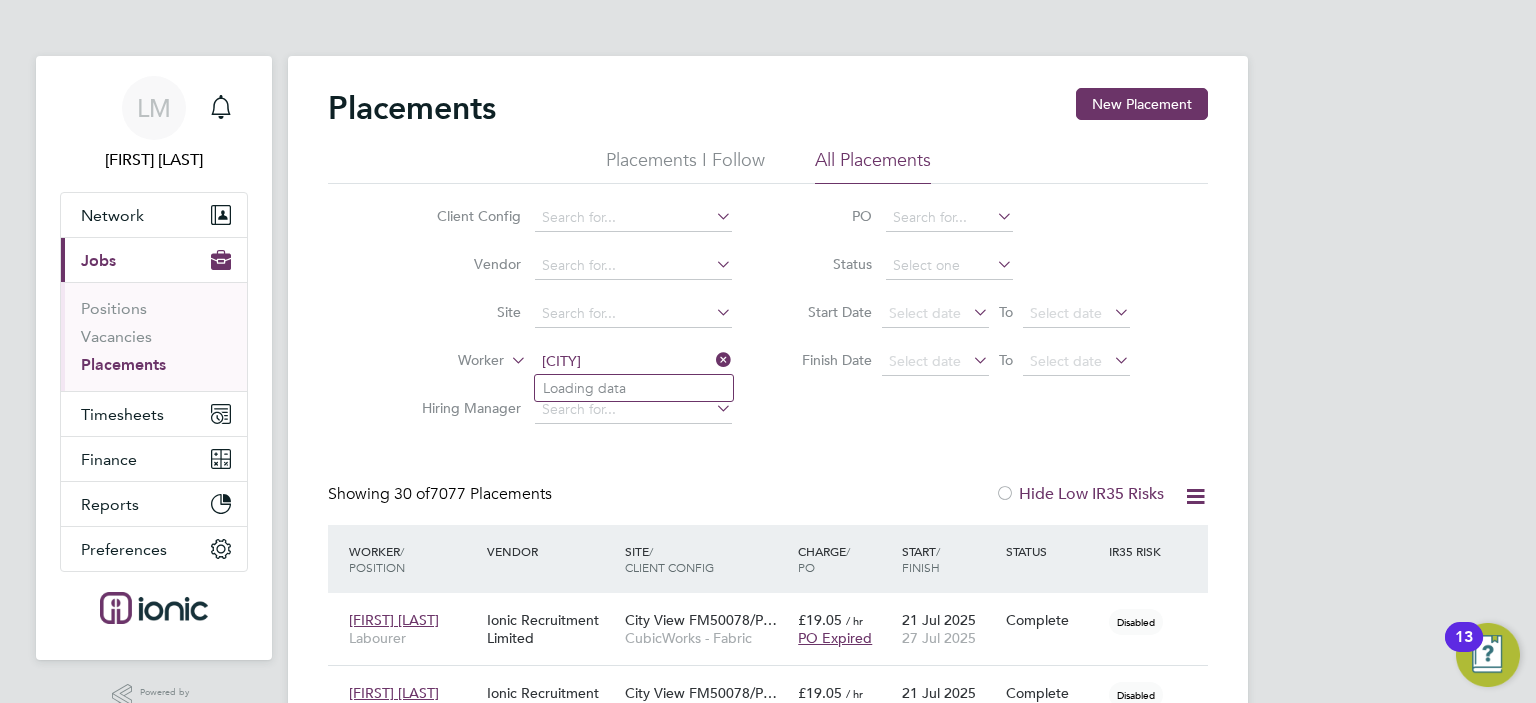 type on "[CITY]" 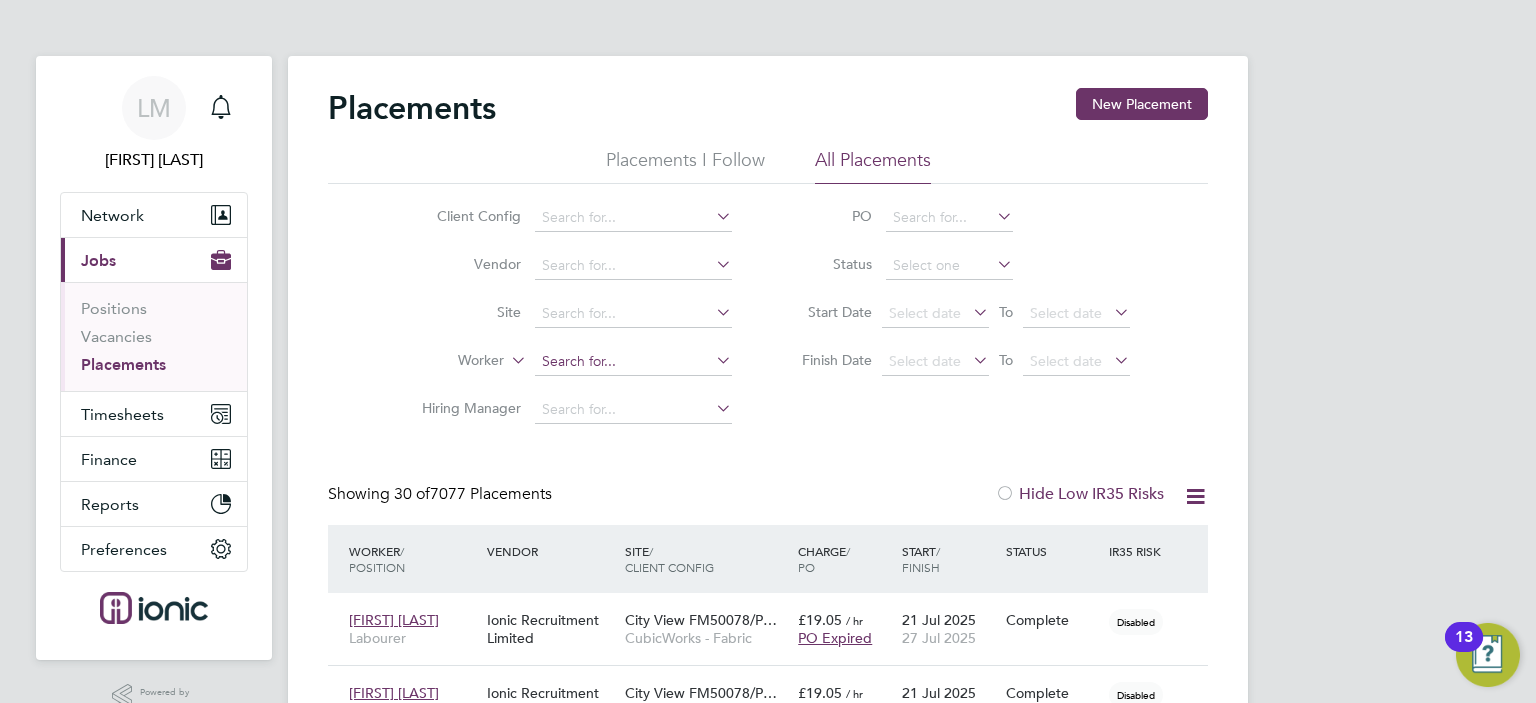 click 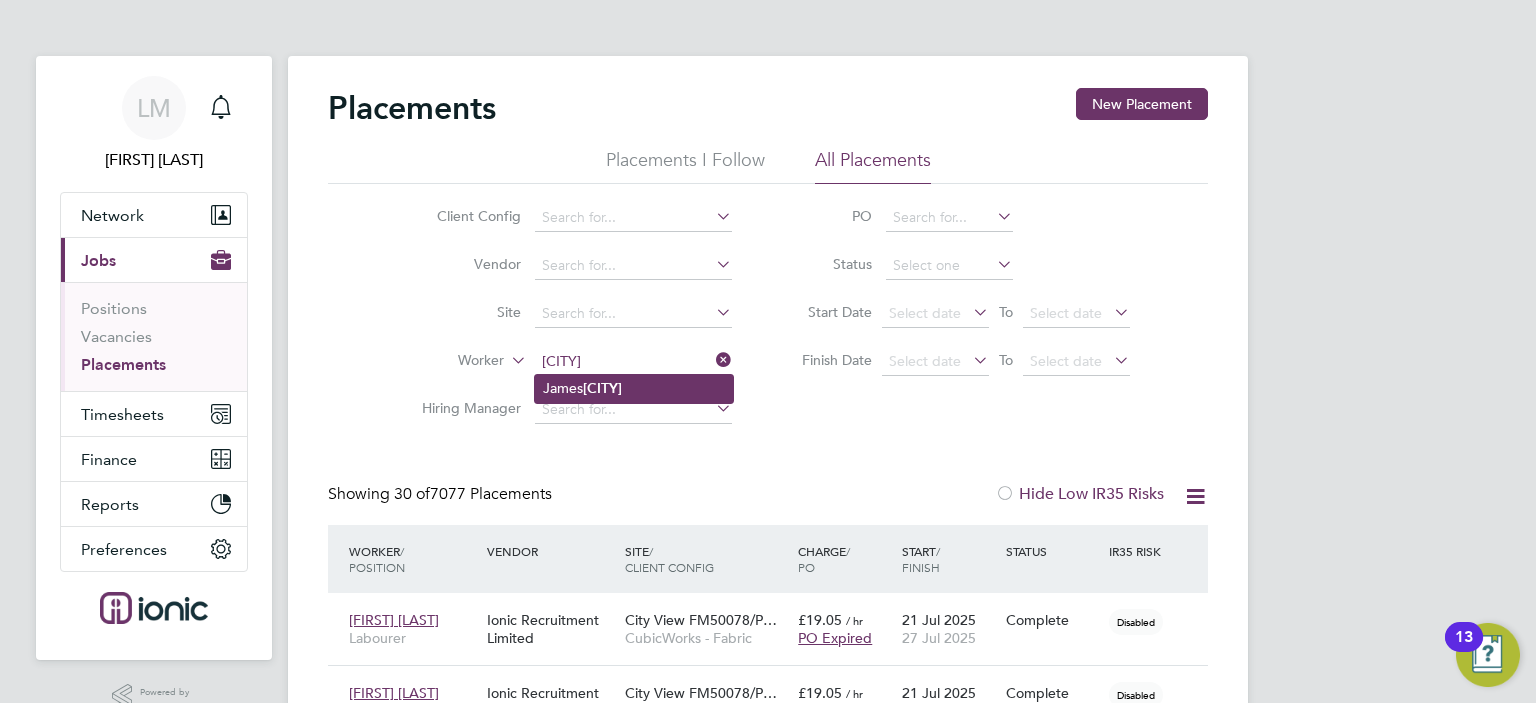 click on "[CITY]" 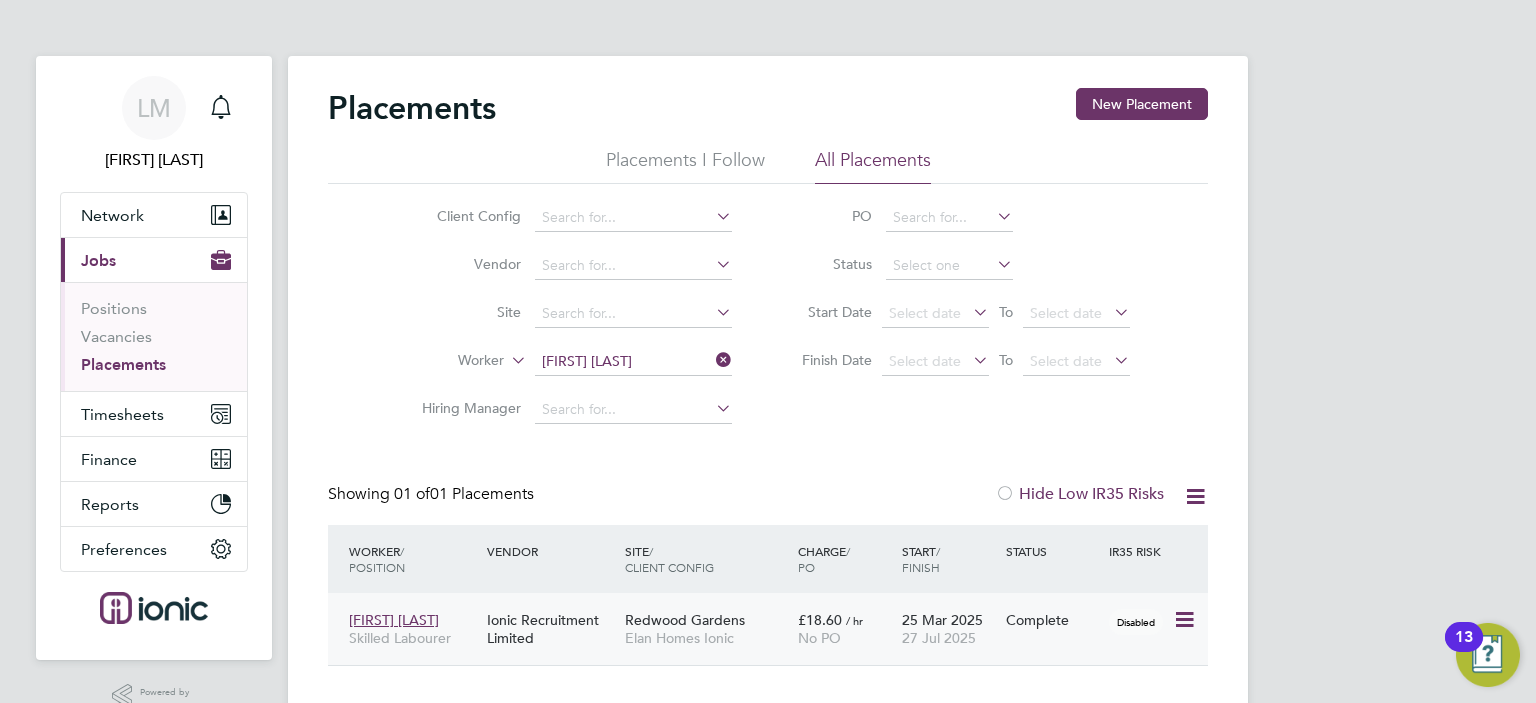click on "27 Jul 2025" 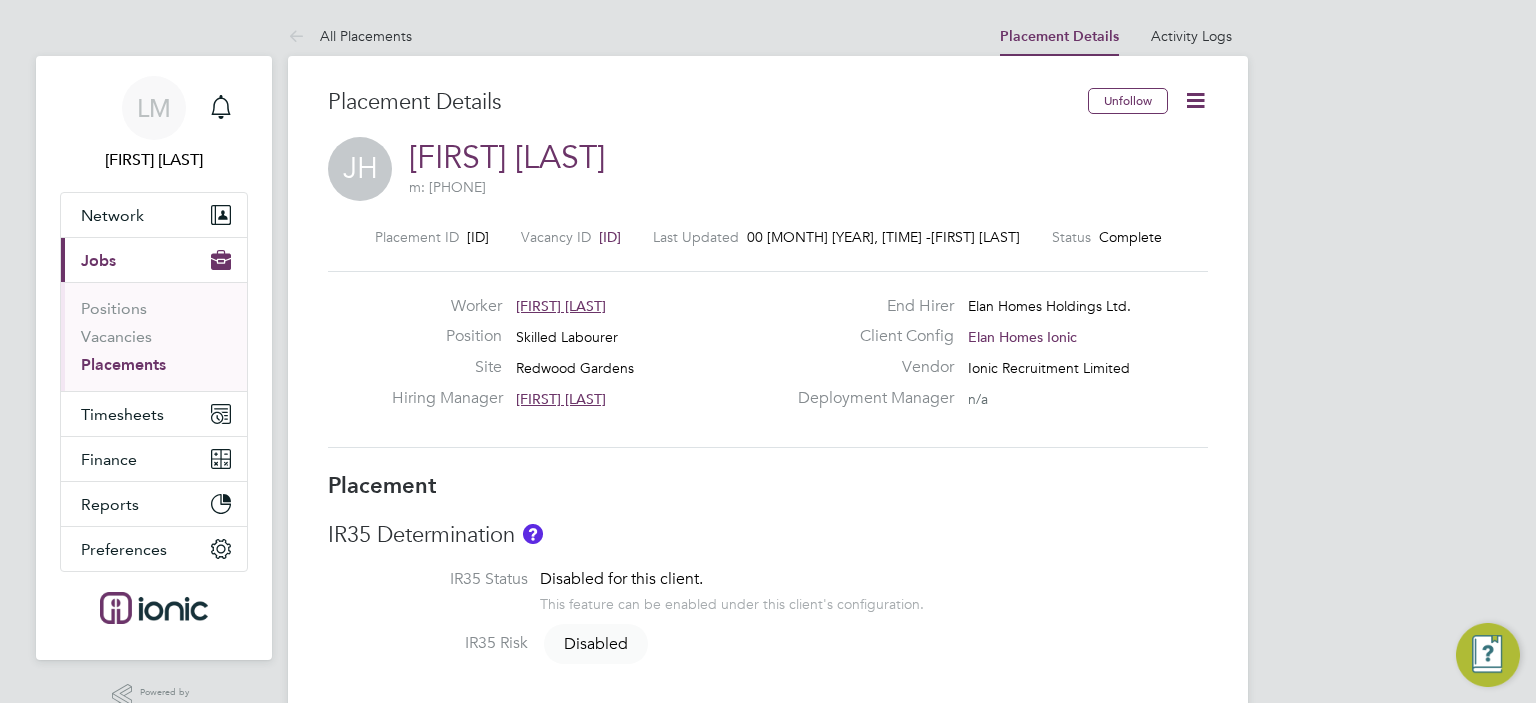 scroll, scrollTop: 0, scrollLeft: 0, axis: both 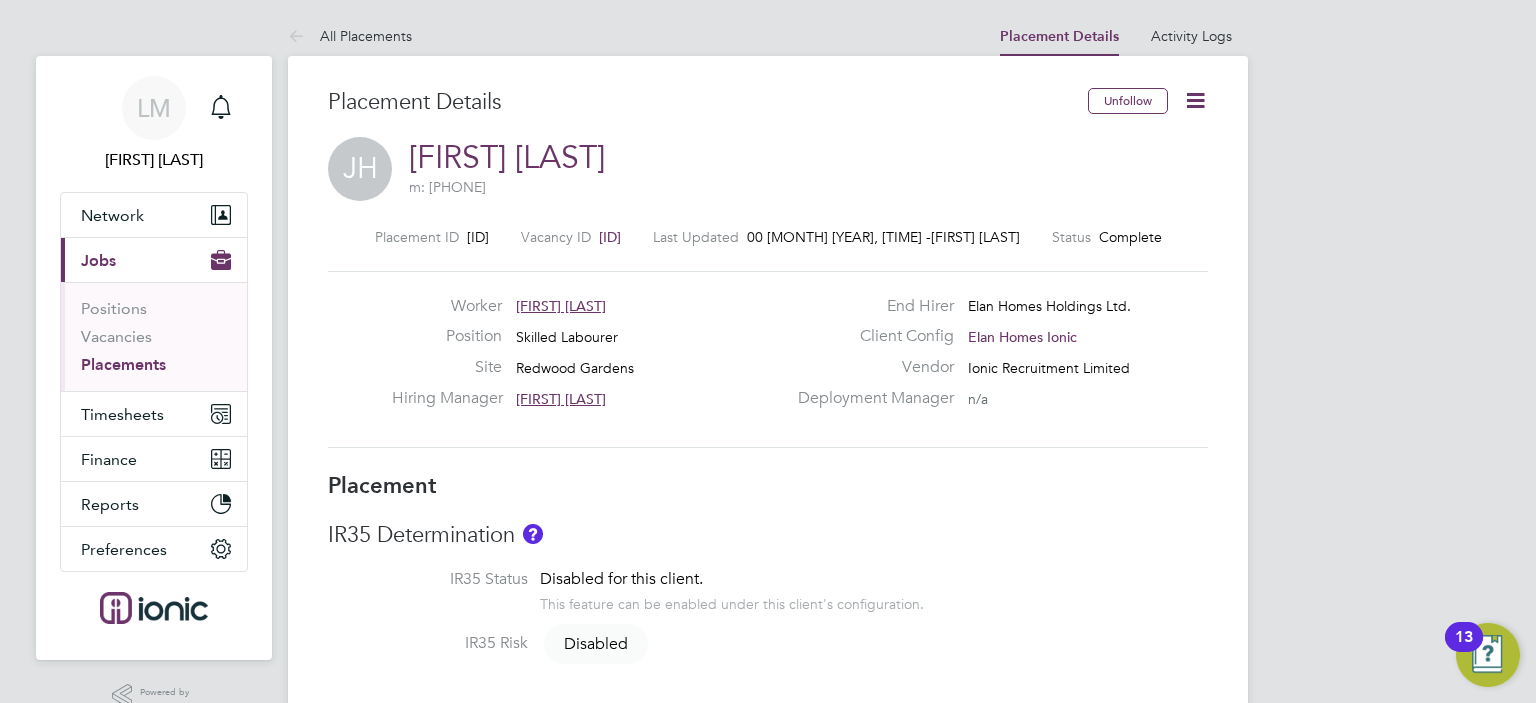 click 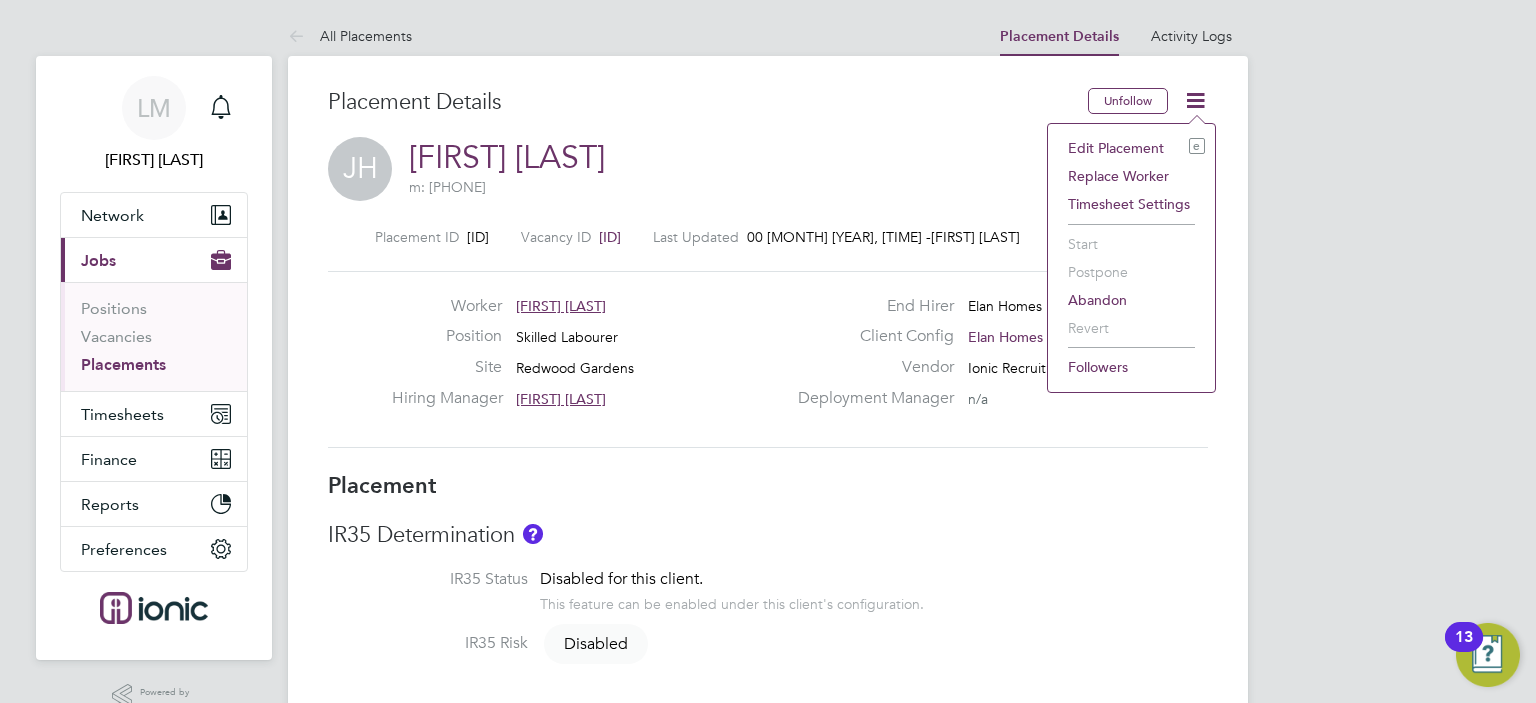click on "Edit Placement e" 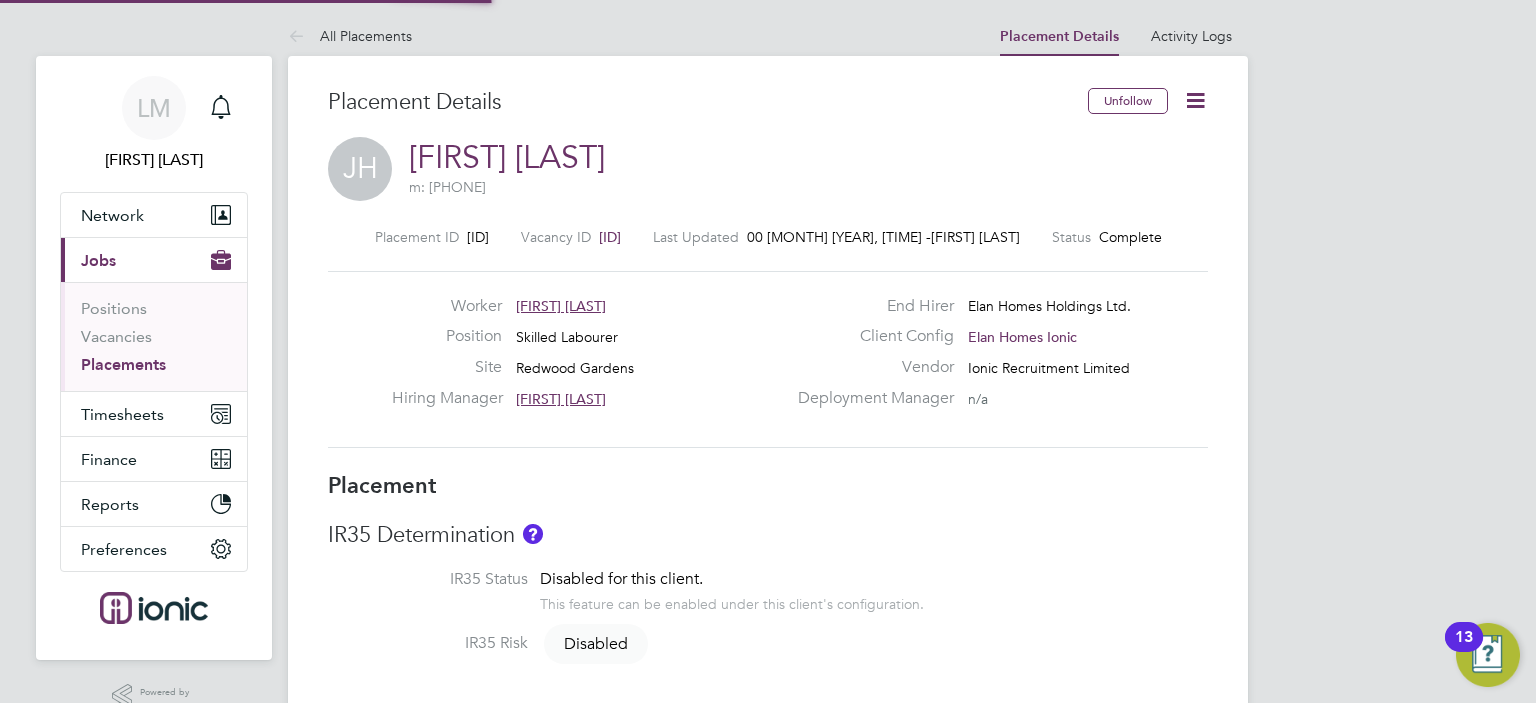 type on "[FIRST] [LAST]" 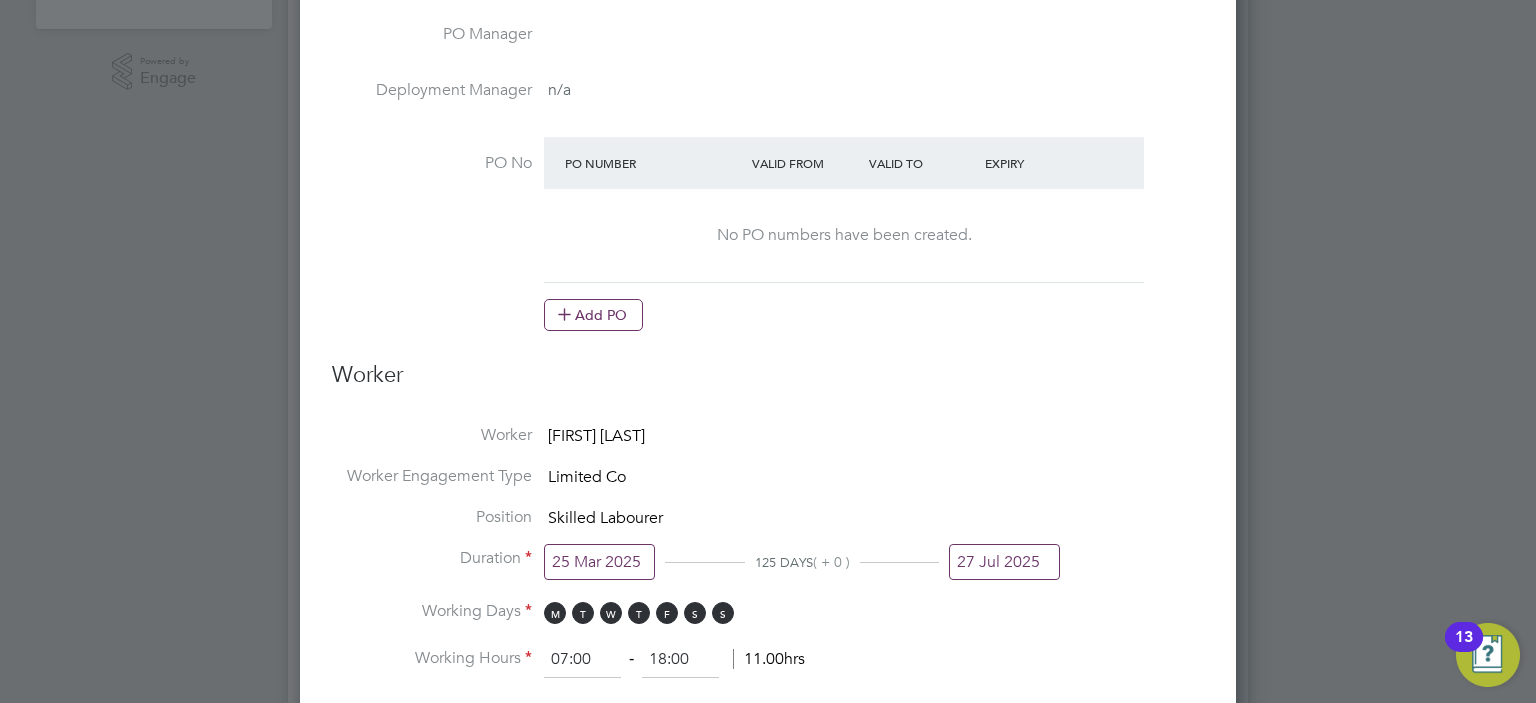 drag, startPoint x: 838, startPoint y: 424, endPoint x: 996, endPoint y: 549, distance: 201.46712 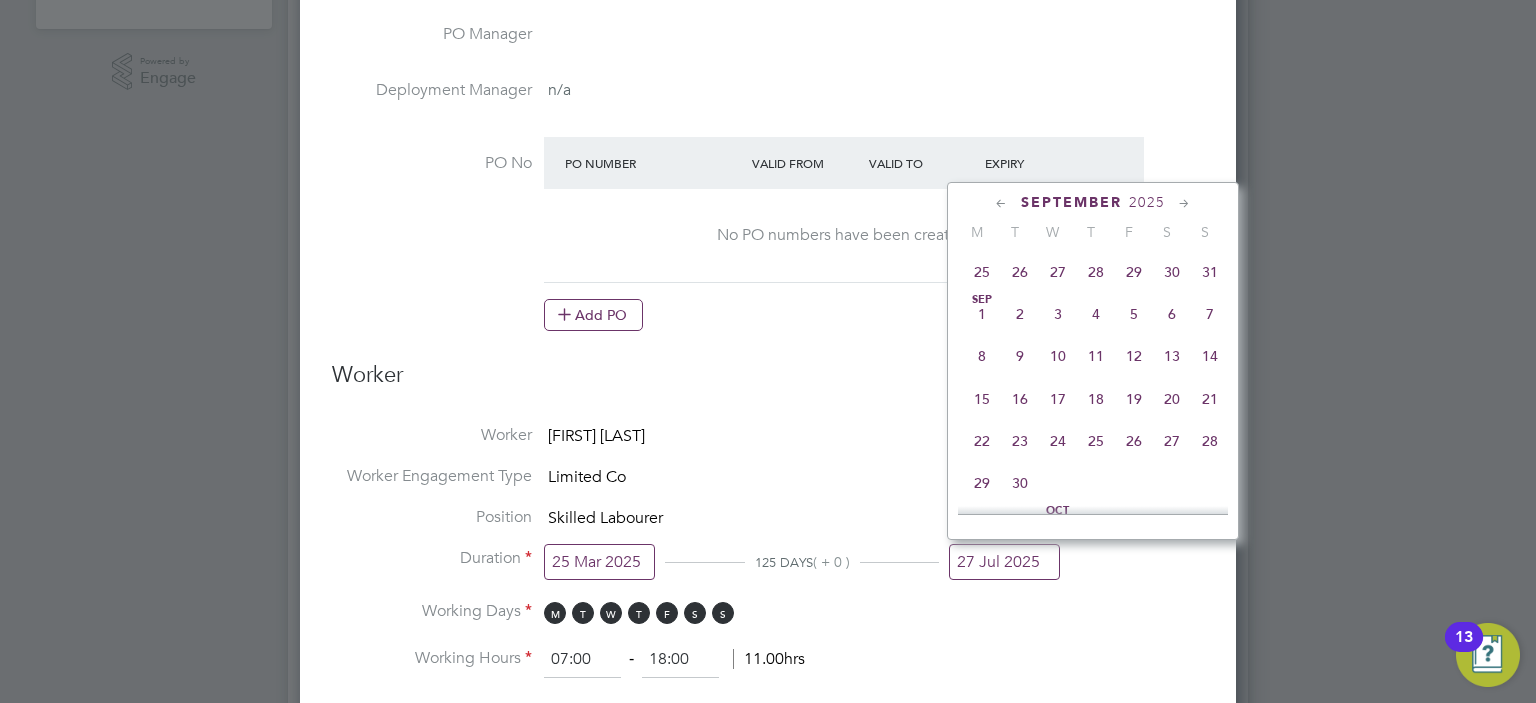 click on "26" 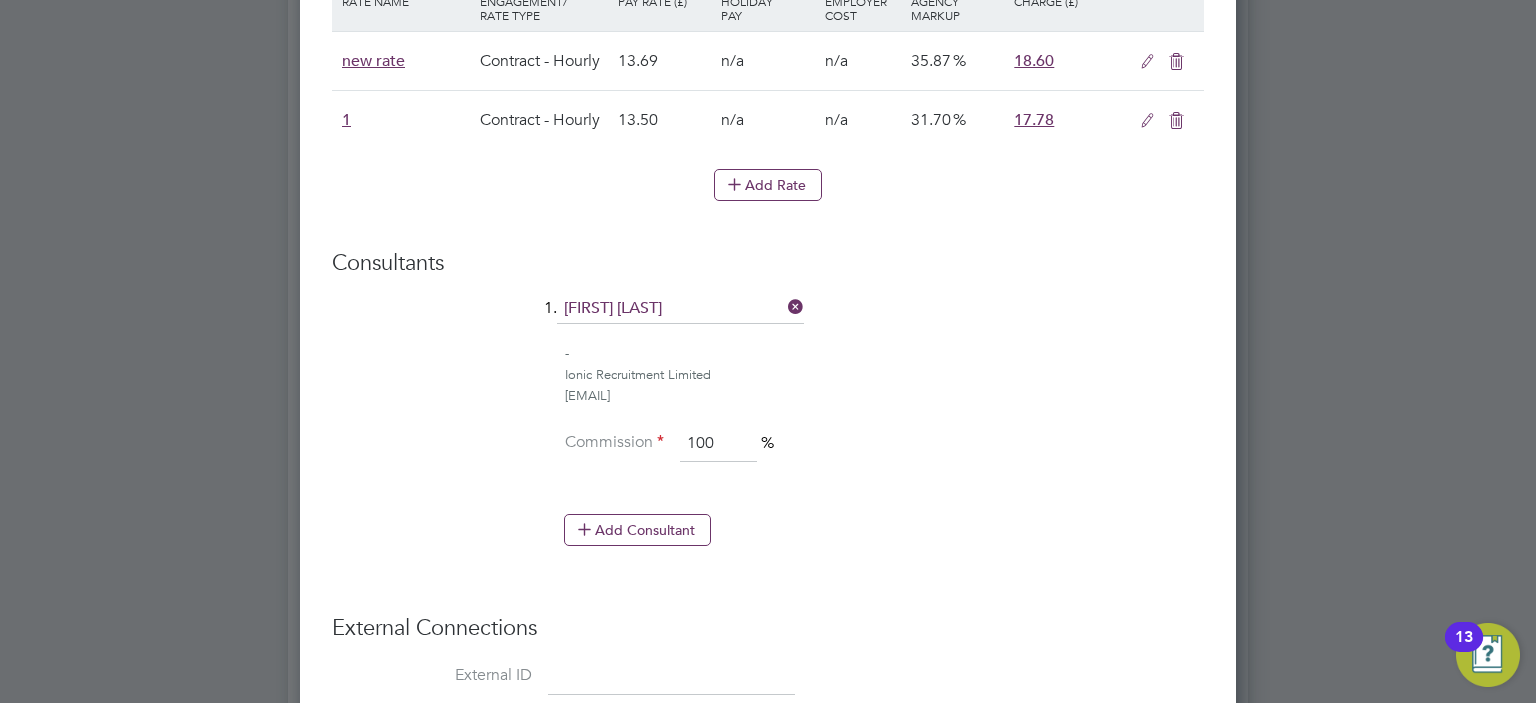 click on "Deployment End Hirer   Elan Homes Holdings Ltd. Client Config   Elan Homes Ionic Vendor   Ionic Recruitment Limited Site   Redwood Gardens Hiring Manager   Elliot Murphy Elan Homes Holdings Ltd. elliott.murphy@elan-homes.co.uk Timesheet Approver   Elliot Murphy Elan Homes Holdings Ltd. elliott.murphy@elan-homes.co.uk PO Manager   Deployment Manager   n/a PO No PO Number Valid From Valid To Expiry No PO numbers have been created.  Add PO Worker Worker   James Hastings Worker Engagement Type   Limited Co  Position   Skilled Labourer Duration 25 Mar 2025 186 DAYS  ( + 61 ) 26 Sep 2025 Working Days M T W T F S S   Working Hours 07:00   ‐   18:00   11.00hrs   Rates Rate Name Engagement/ Rate Type Pay Rate (£) Holiday Pay Employer Cost Agency Markup Charge (£) new rate Contract - Hourly 13.69   n/a   n/a 35.87 18.60     1 Contract - Hourly 13.50   n/a   n/a 31.70 17.78     Add Rate   Consultants  1.  Laura Moody - Ionic Recruitment Limited l.moody@ionic.jobs   Commission   100   %    Add Consultant External ID" at bounding box center [768, -167] 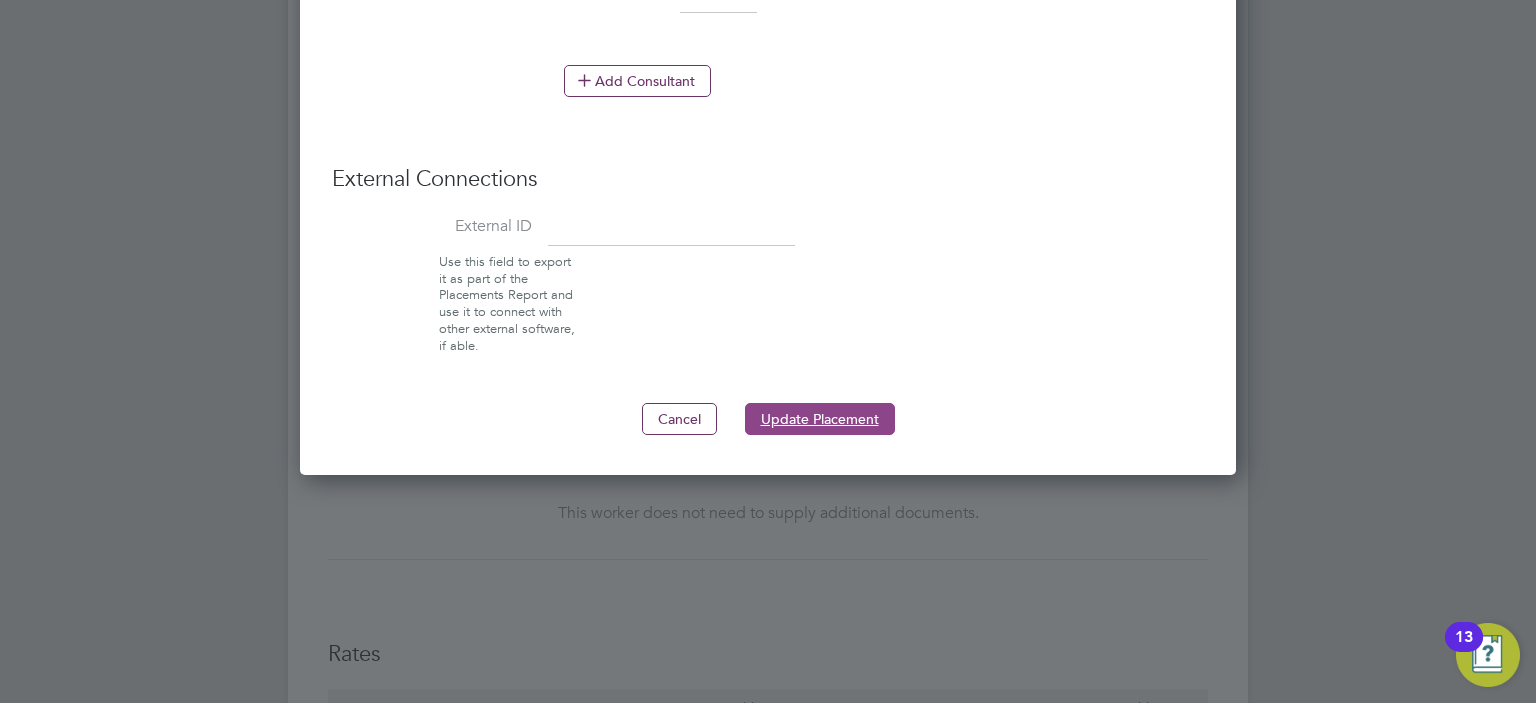 click on "Update Placement" at bounding box center [820, 419] 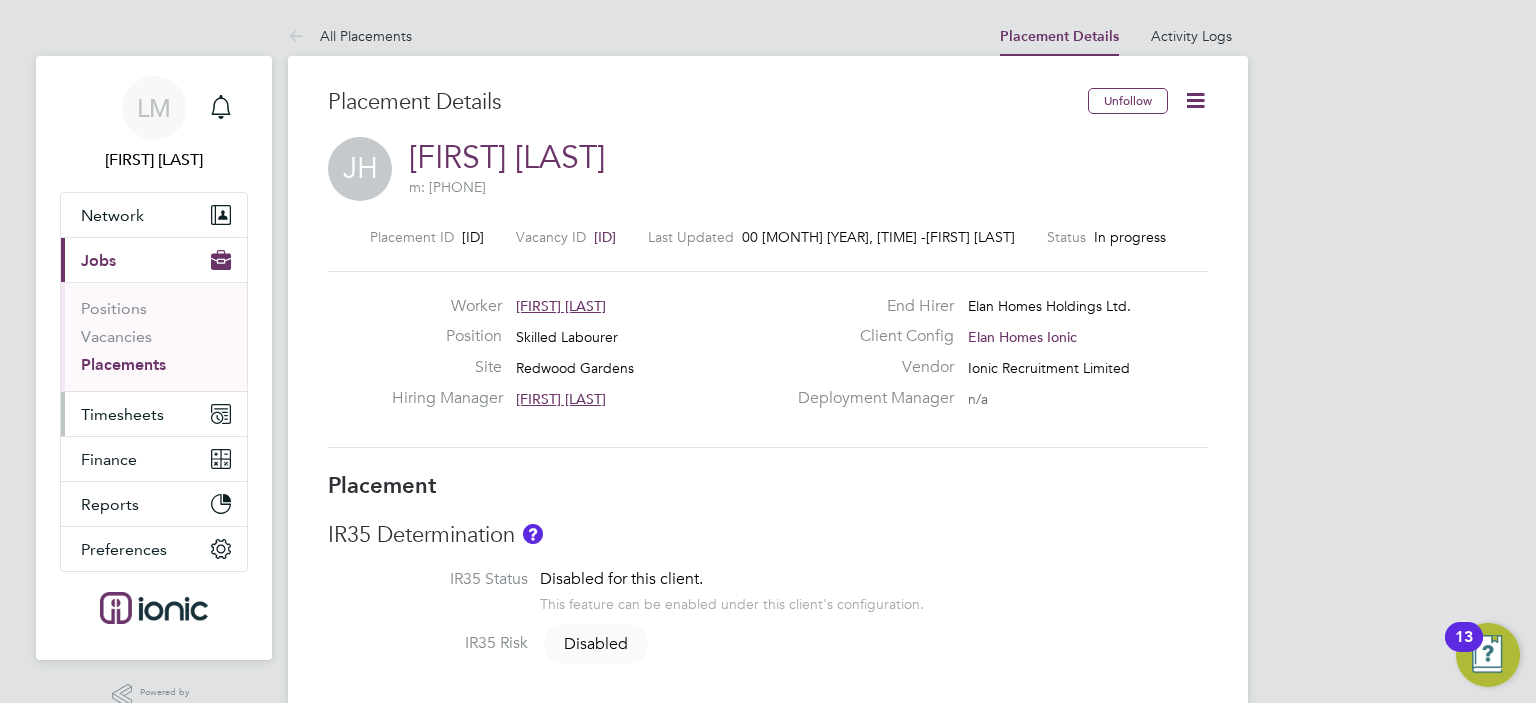 click on "Timesheets" at bounding box center (122, 414) 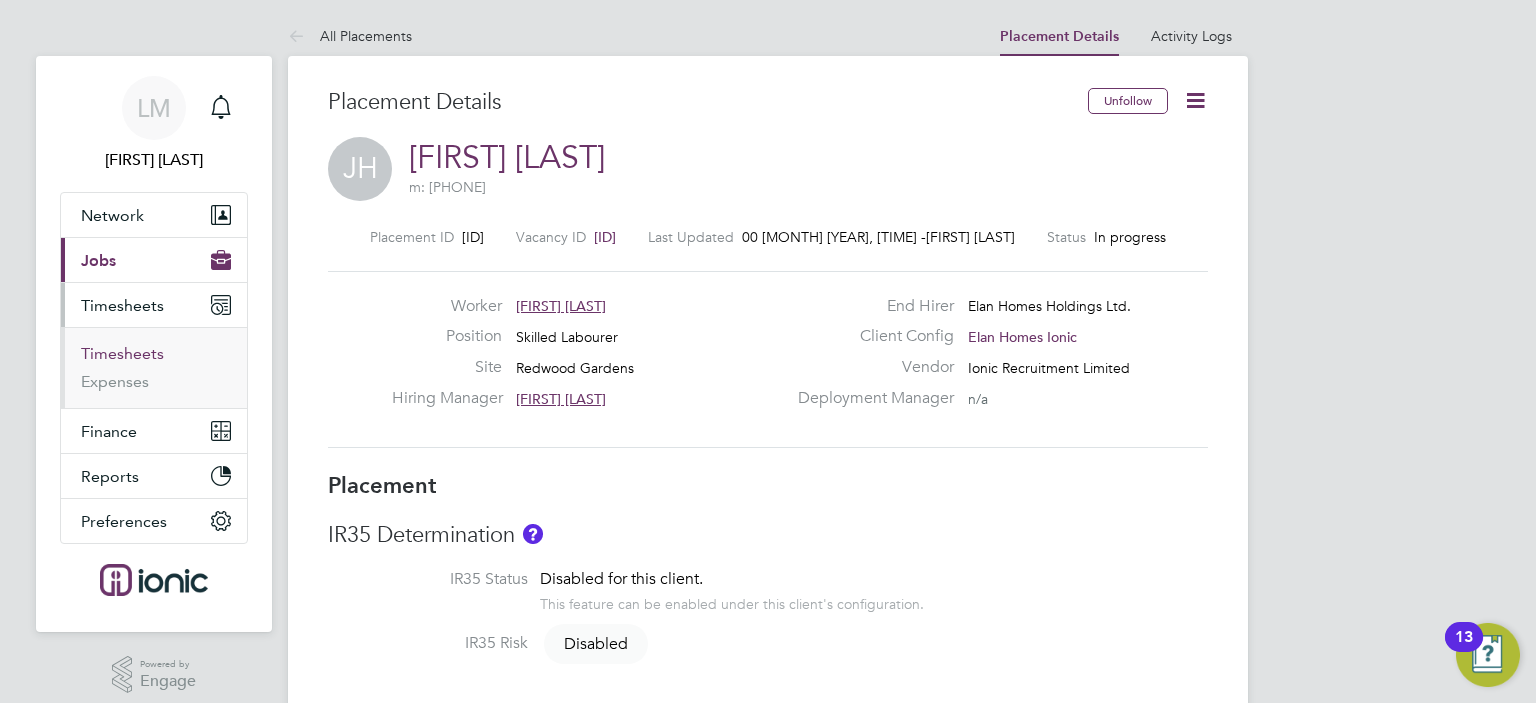 click on "Timesheets" at bounding box center (122, 353) 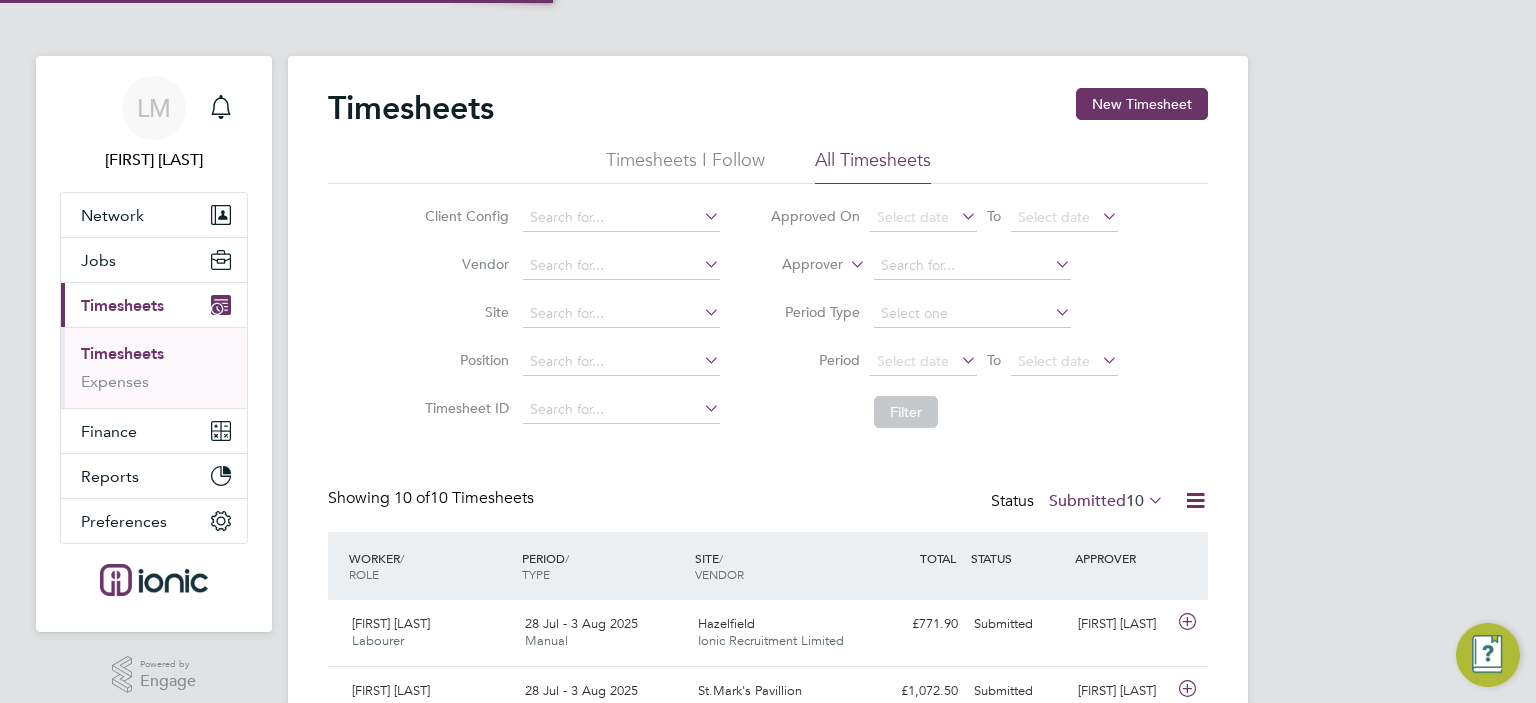 scroll, scrollTop: 9, scrollLeft: 10, axis: both 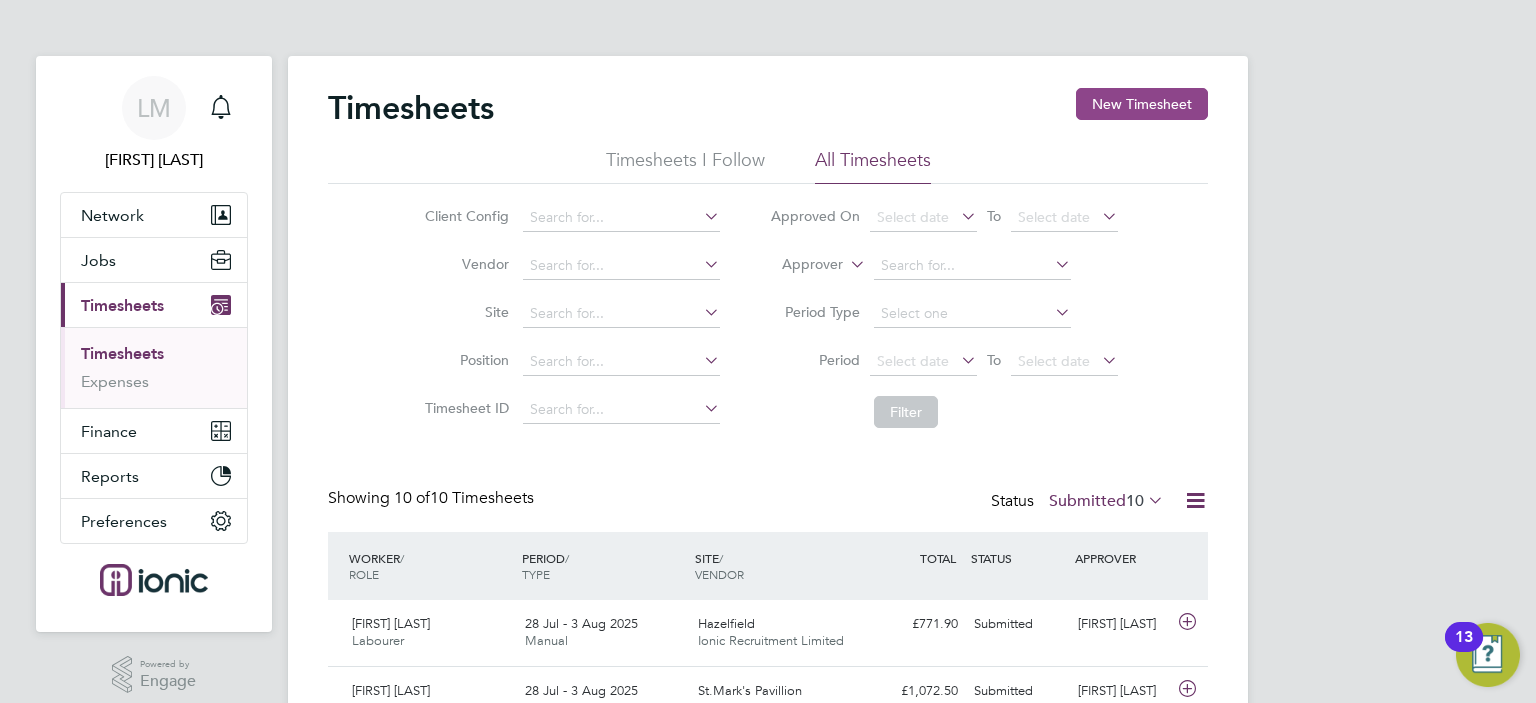 click on "New Timesheet" 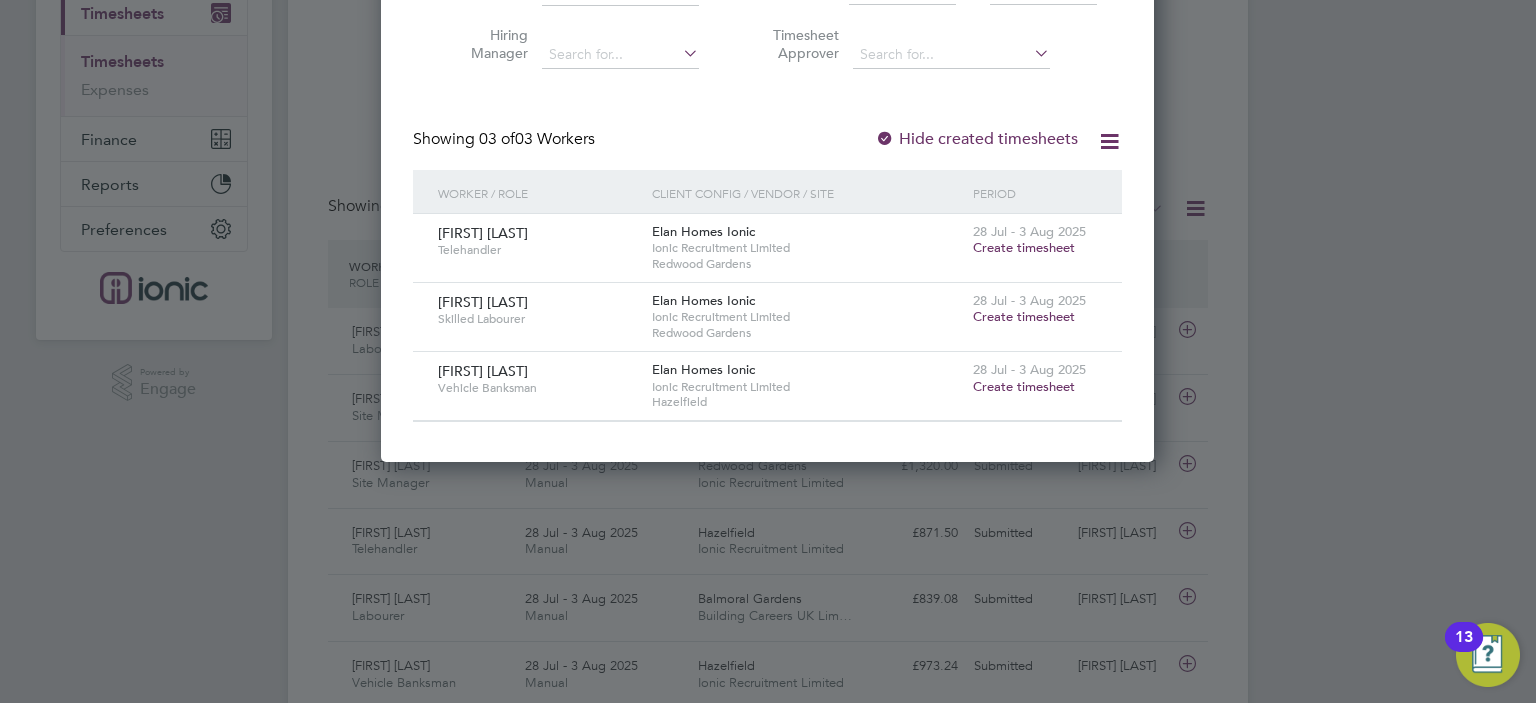 click on "Create timesheet" at bounding box center [1024, 247] 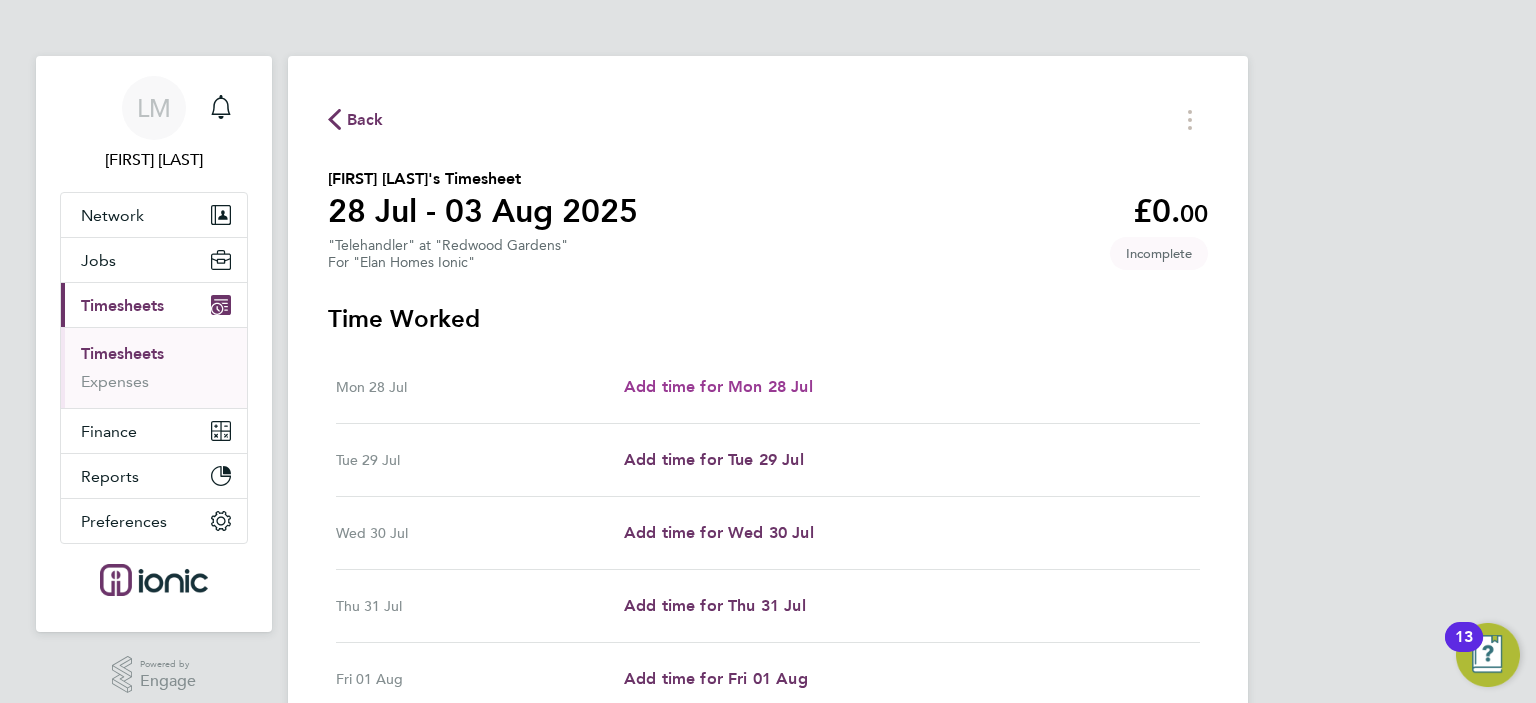 click on "Add time for Mon 28 Jul" at bounding box center [718, 386] 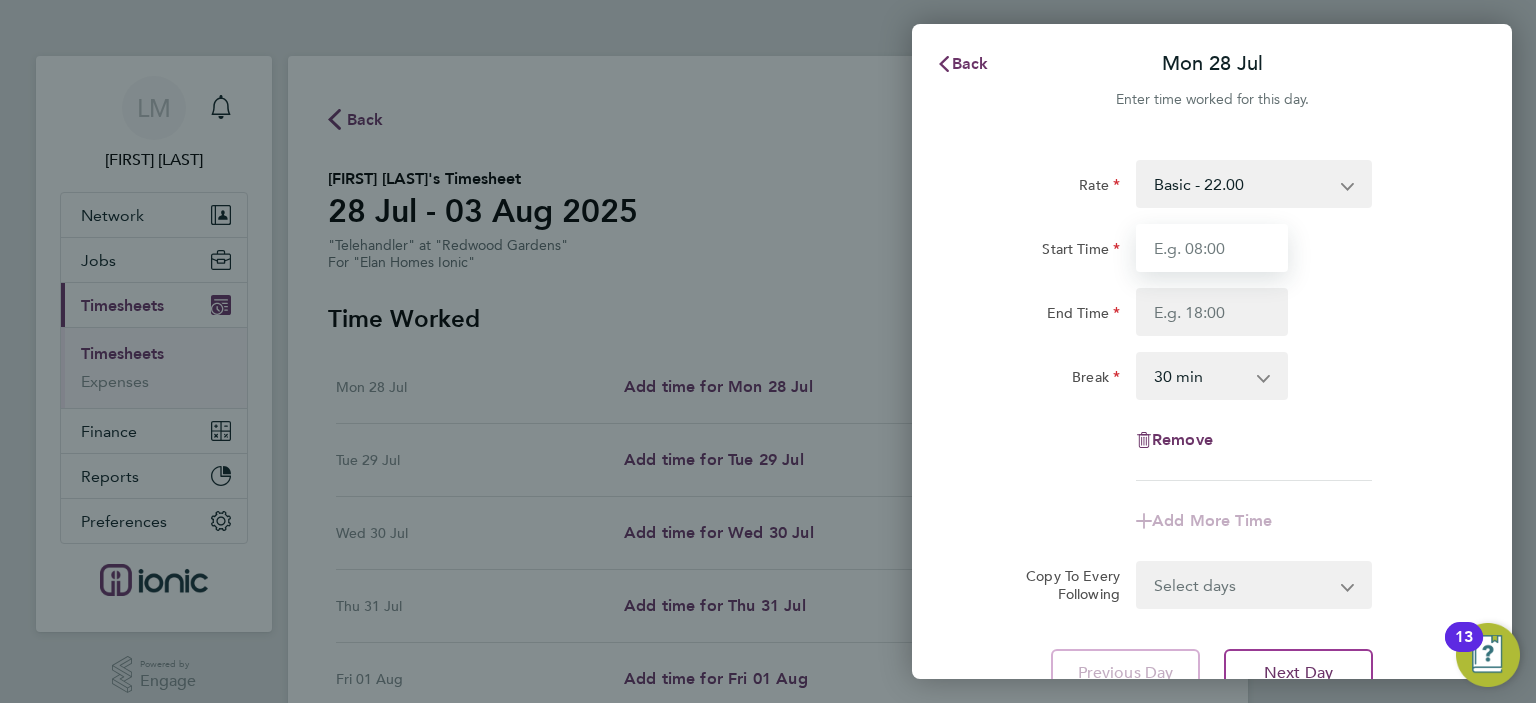 click on "Start Time" at bounding box center [1212, 248] 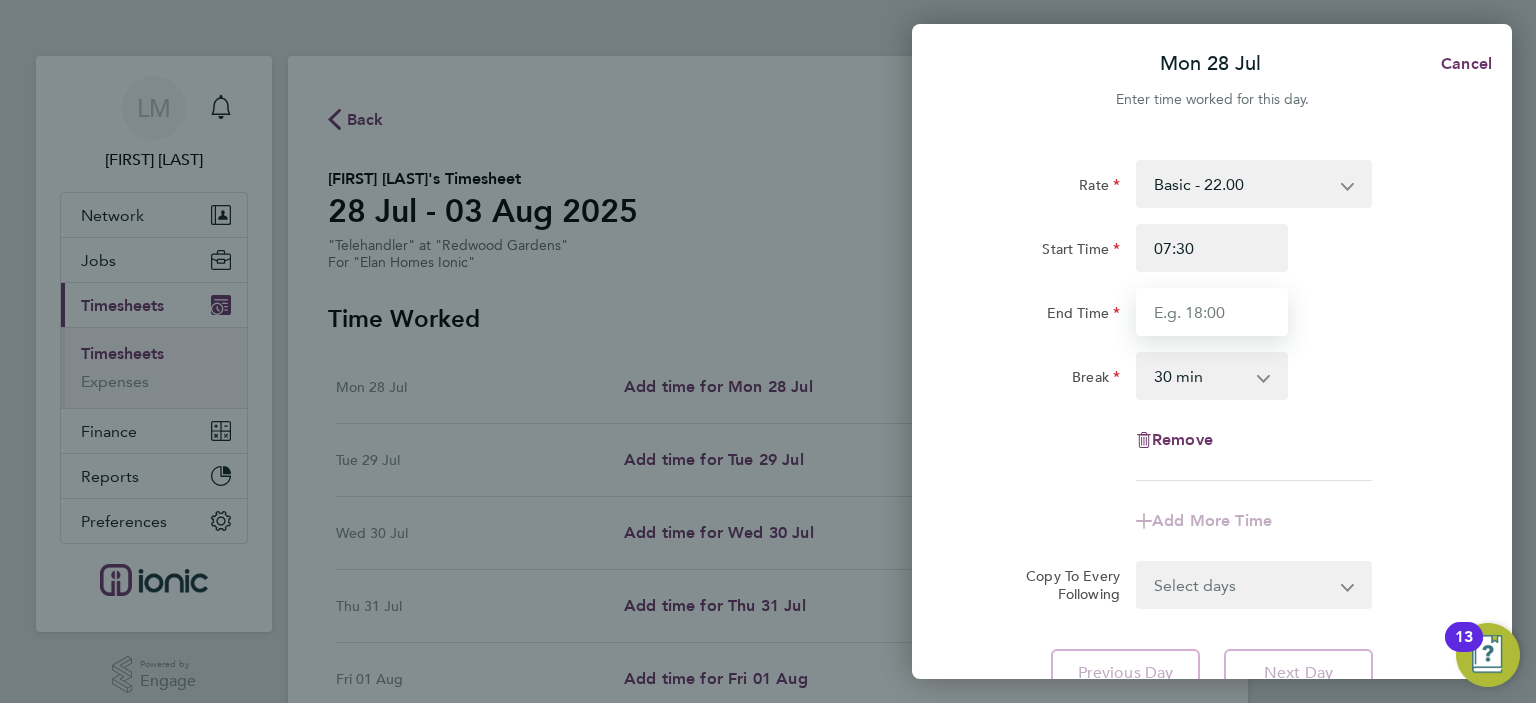 click on "End Time" at bounding box center [1212, 312] 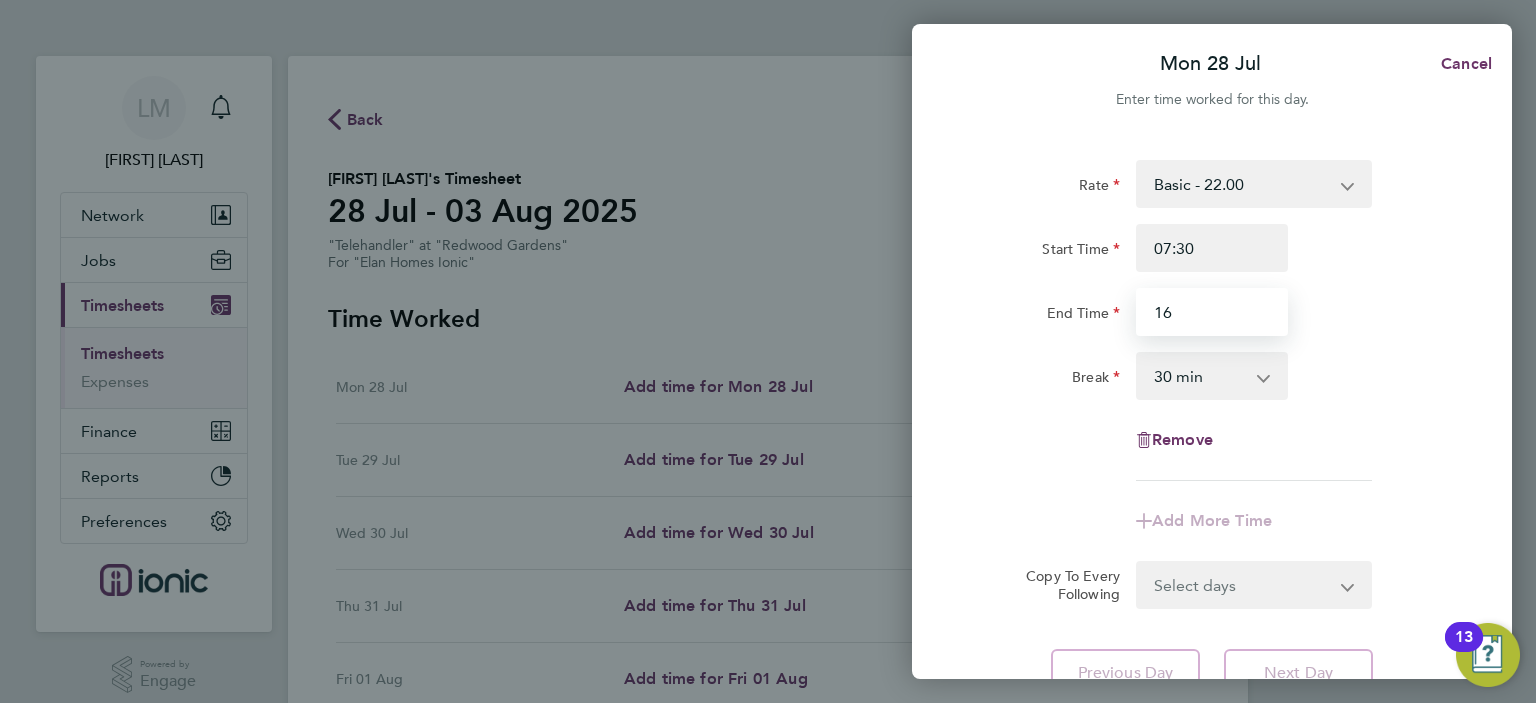 type on "16:00" 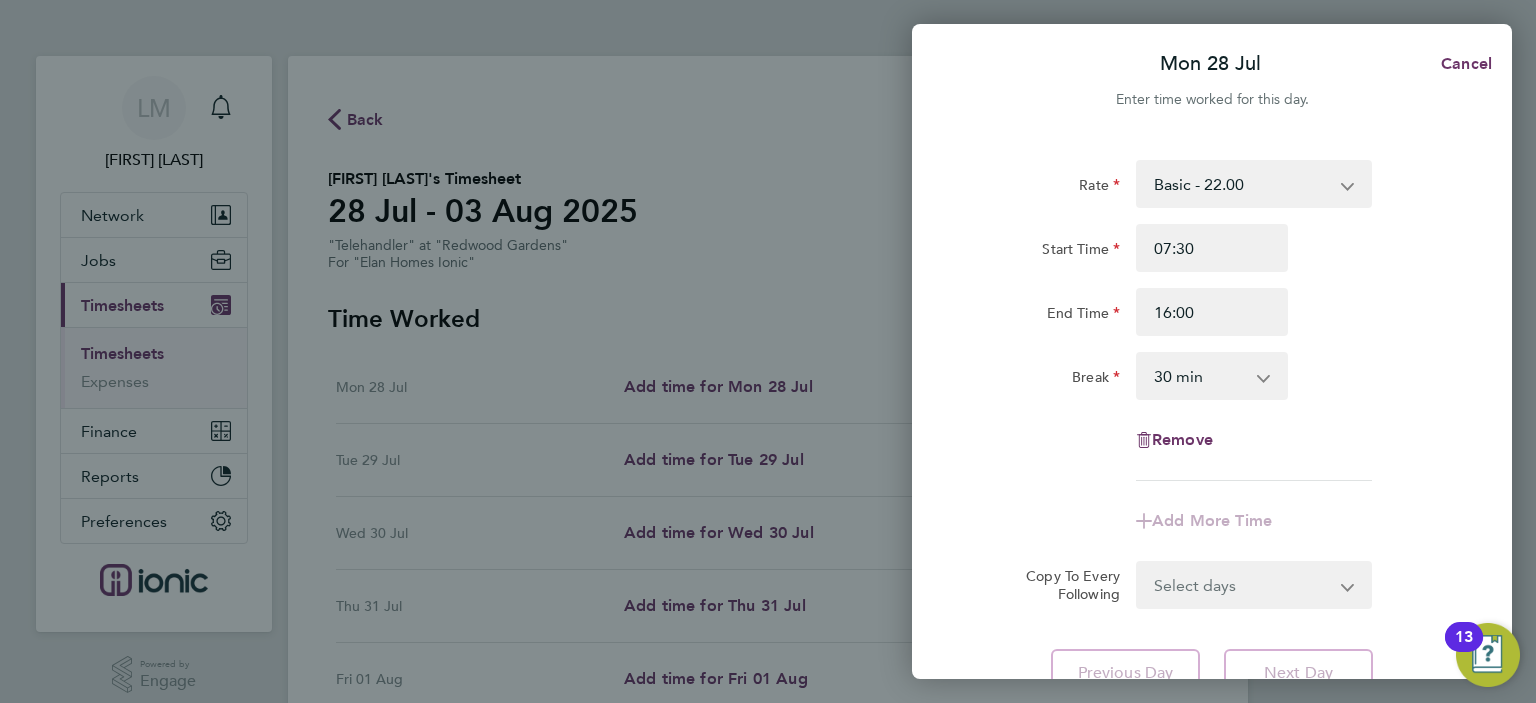 click on "Rate  Basic - 22.00
Start Time 07:30 End Time 16:00 Break  0 min   15 min   30 min   45 min   60 min   75 min   90 min
Remove
Add More Time  Copy To Every Following  Select days   Day   Weekday (Mon-Fri)   Weekend (Sat-Sun)   Tuesday   Wednesday   Thursday   Friday   Saturday   Sunday" 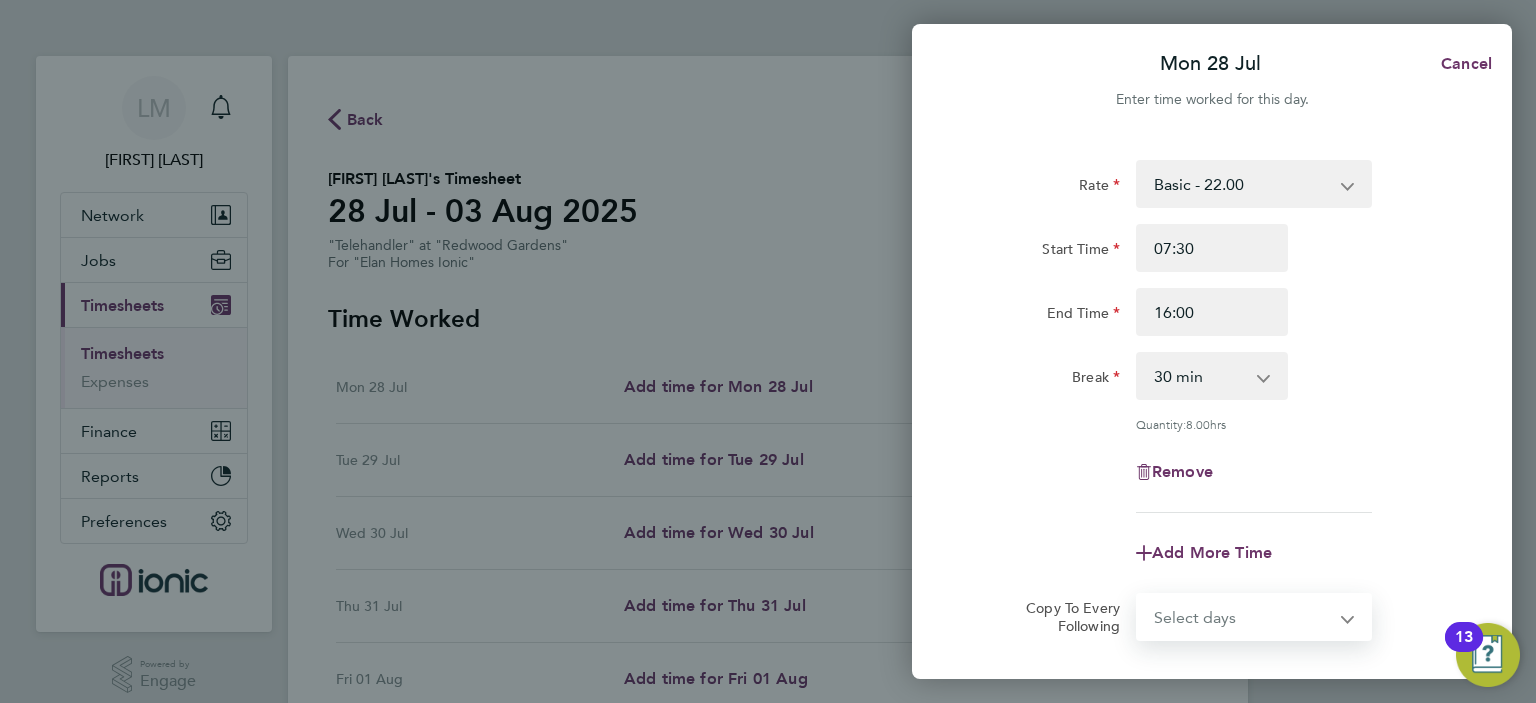 select on "WEEKDAY" 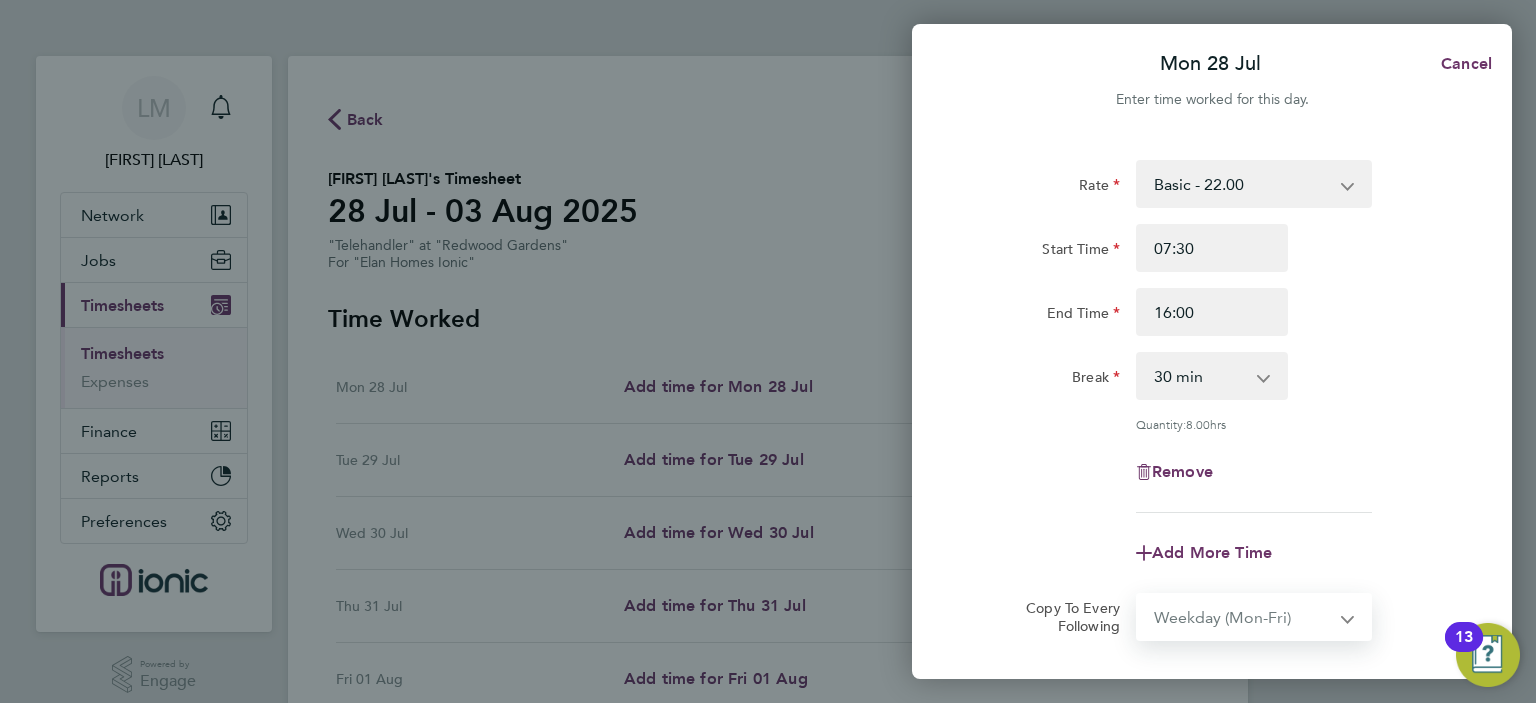 click on "Select days   Day   Weekday (Mon-Fri)   Weekend (Sat-Sun)   Tuesday   Wednesday   Thursday   Friday   Saturday   Sunday" at bounding box center [1243, 617] 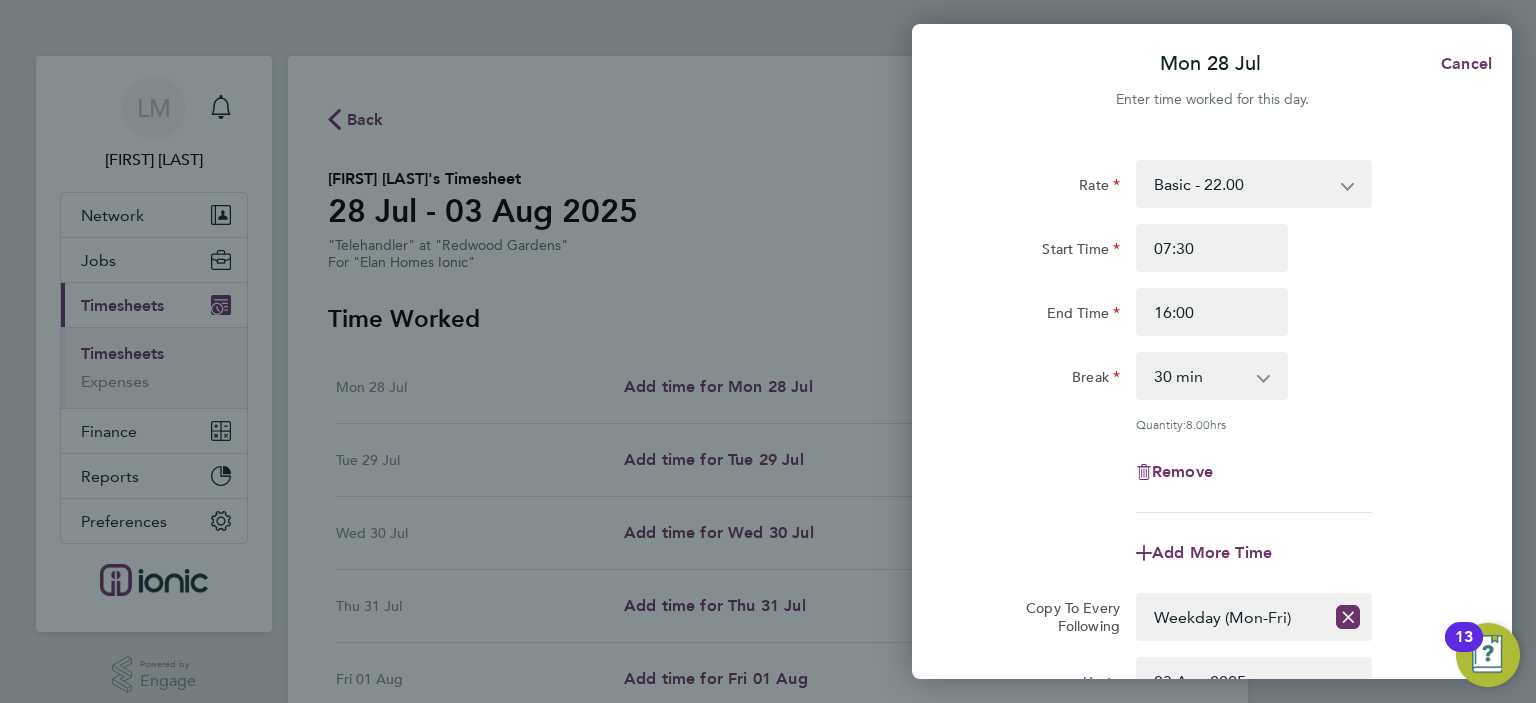click on "Remove" 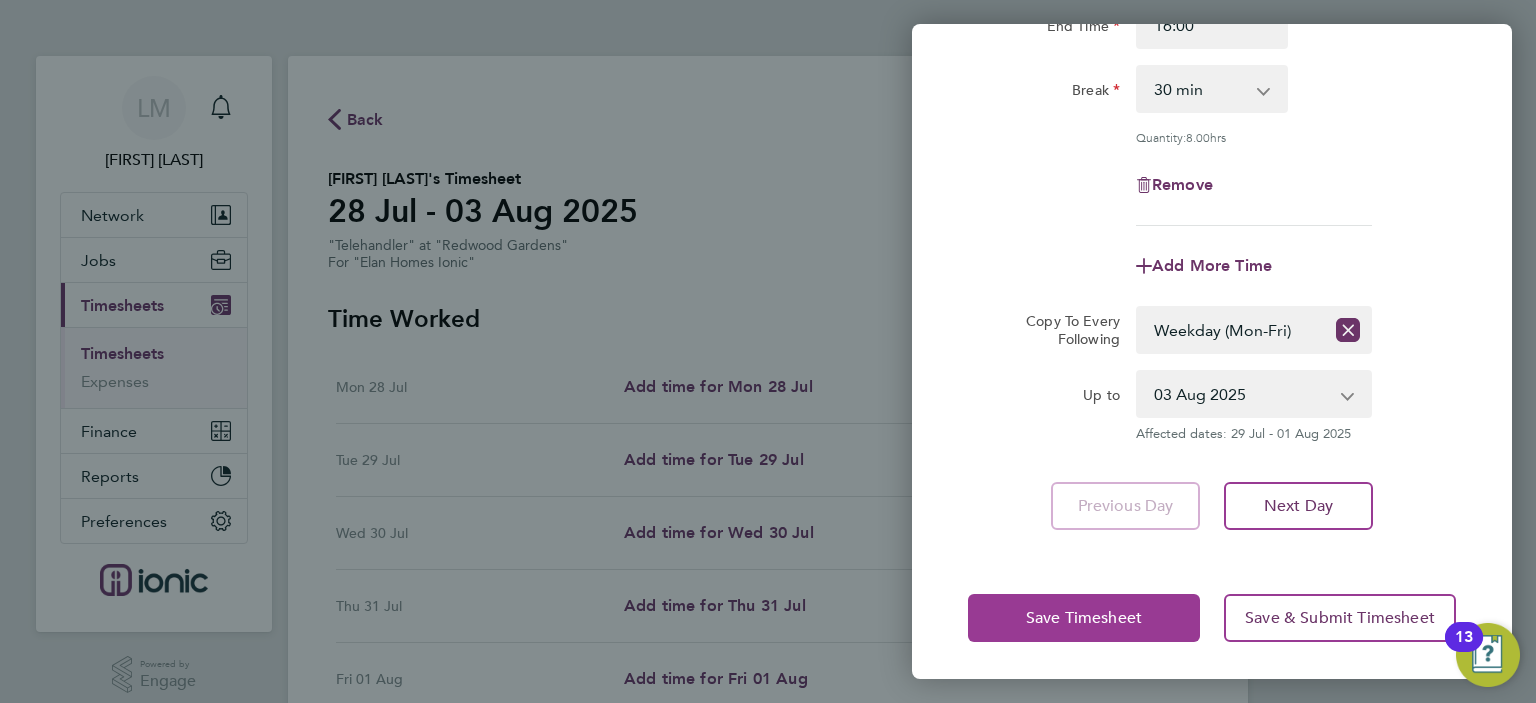 click on "Save Timesheet" 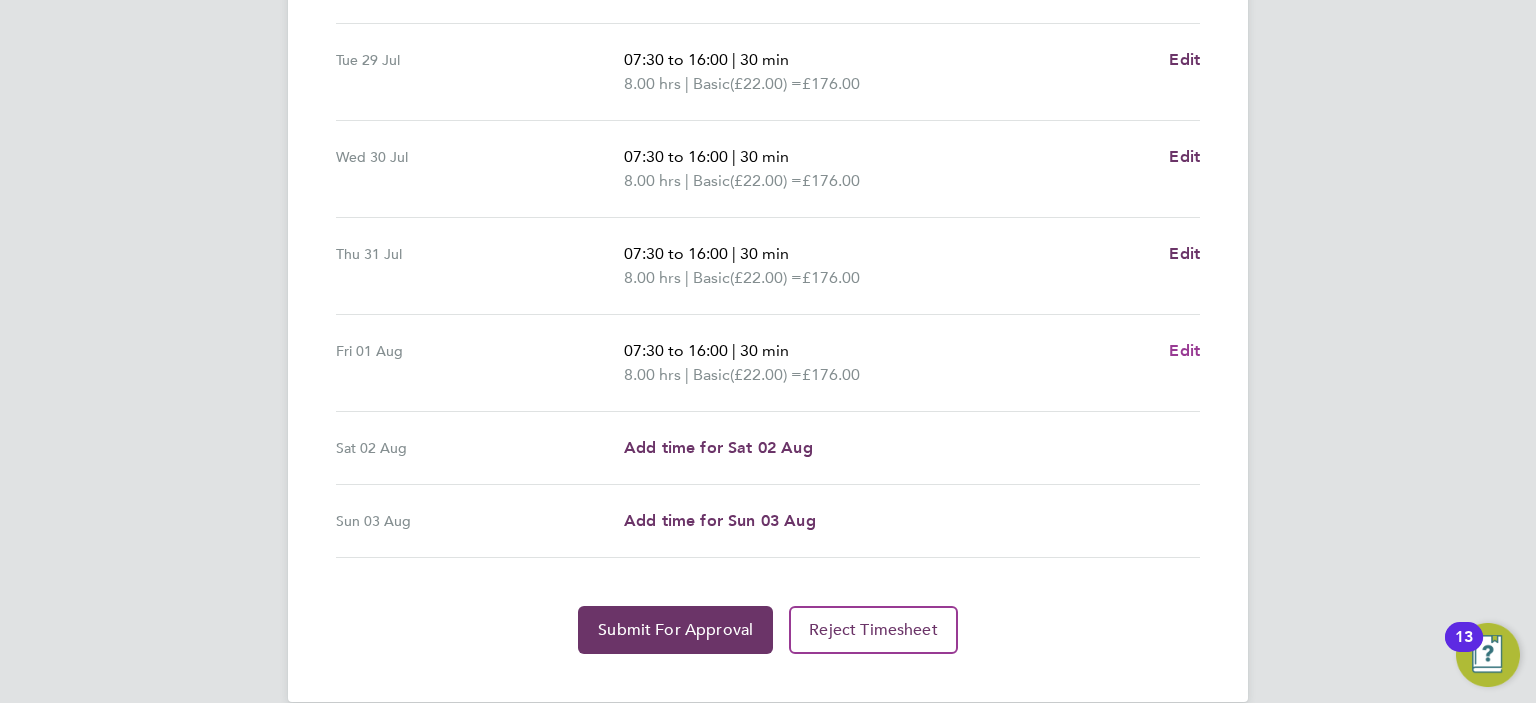 click on "Edit" at bounding box center (1184, 350) 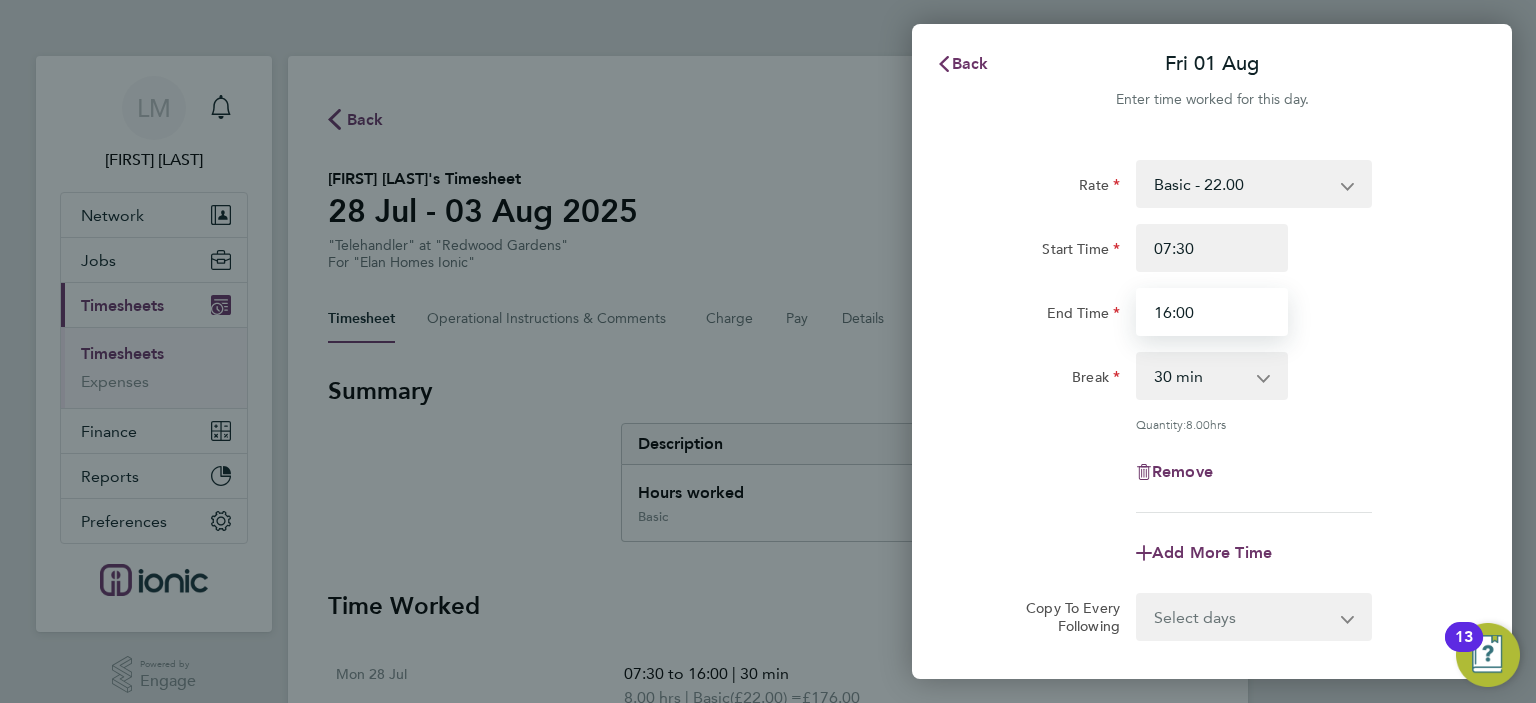 click on "16:00" at bounding box center (1212, 312) 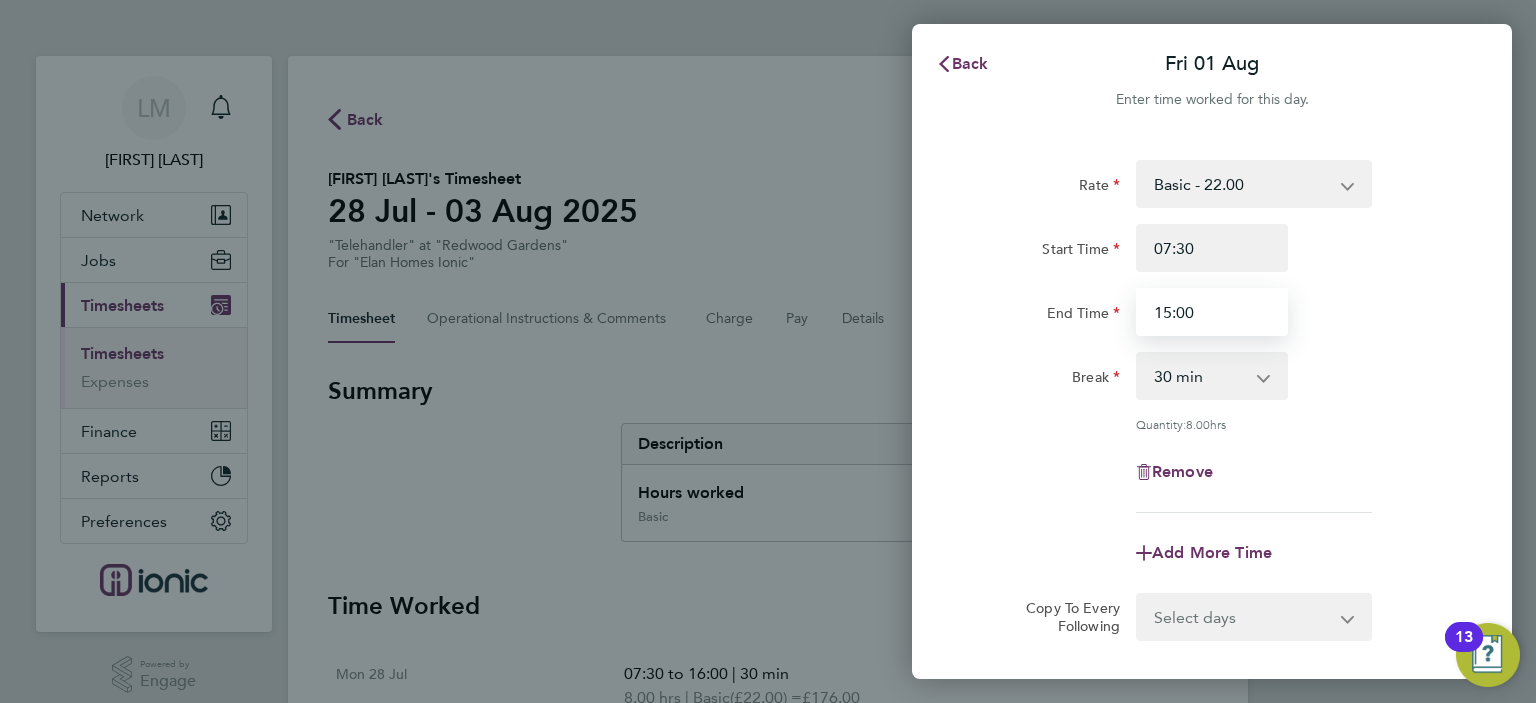 type on "15:00" 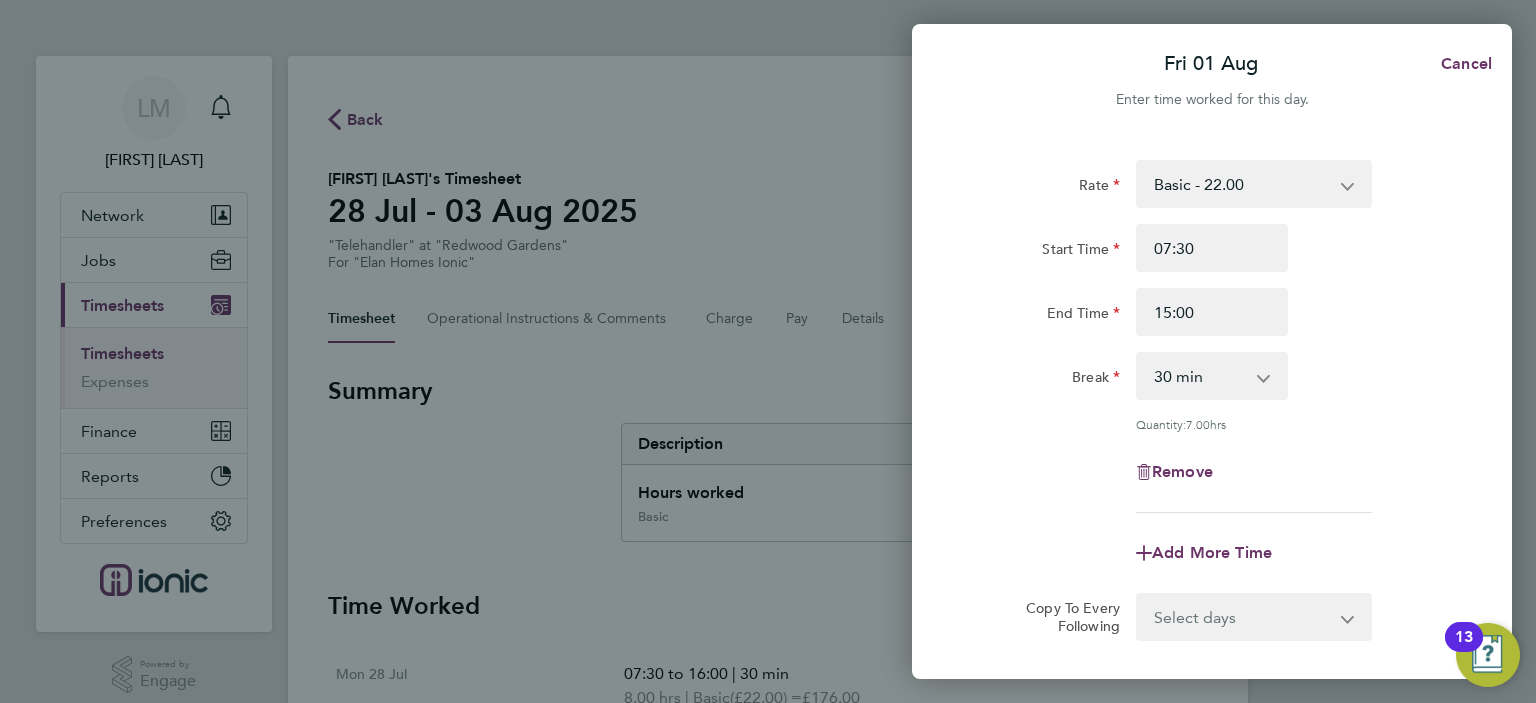 click on "Rate  Basic - 22.00
Start Time 07:30 End Time 15:00 Break  0 min   15 min   30 min   45 min   60 min   75 min   90 min
Quantity:  7.00  hrs
Remove" 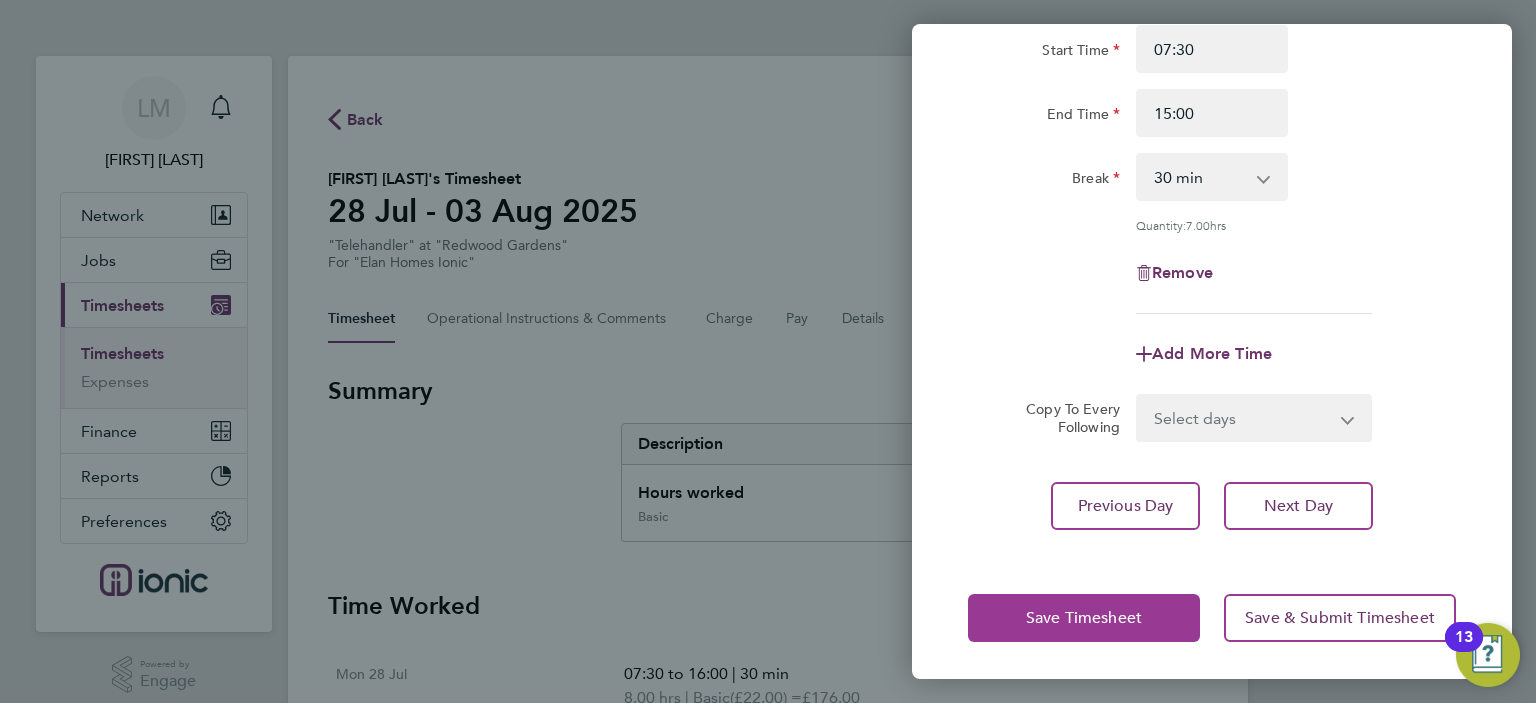 click on "Save Timesheet" 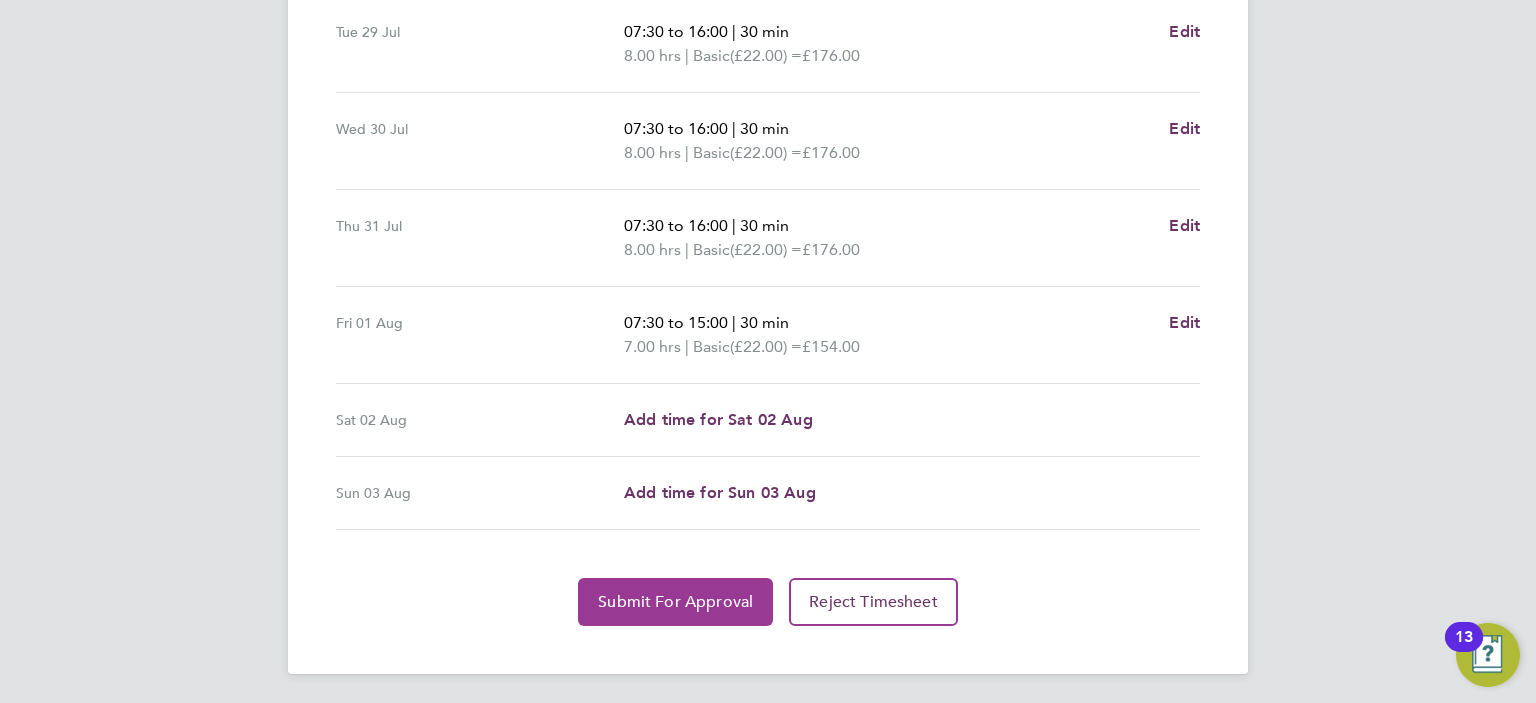 click on "Submit For Approval" 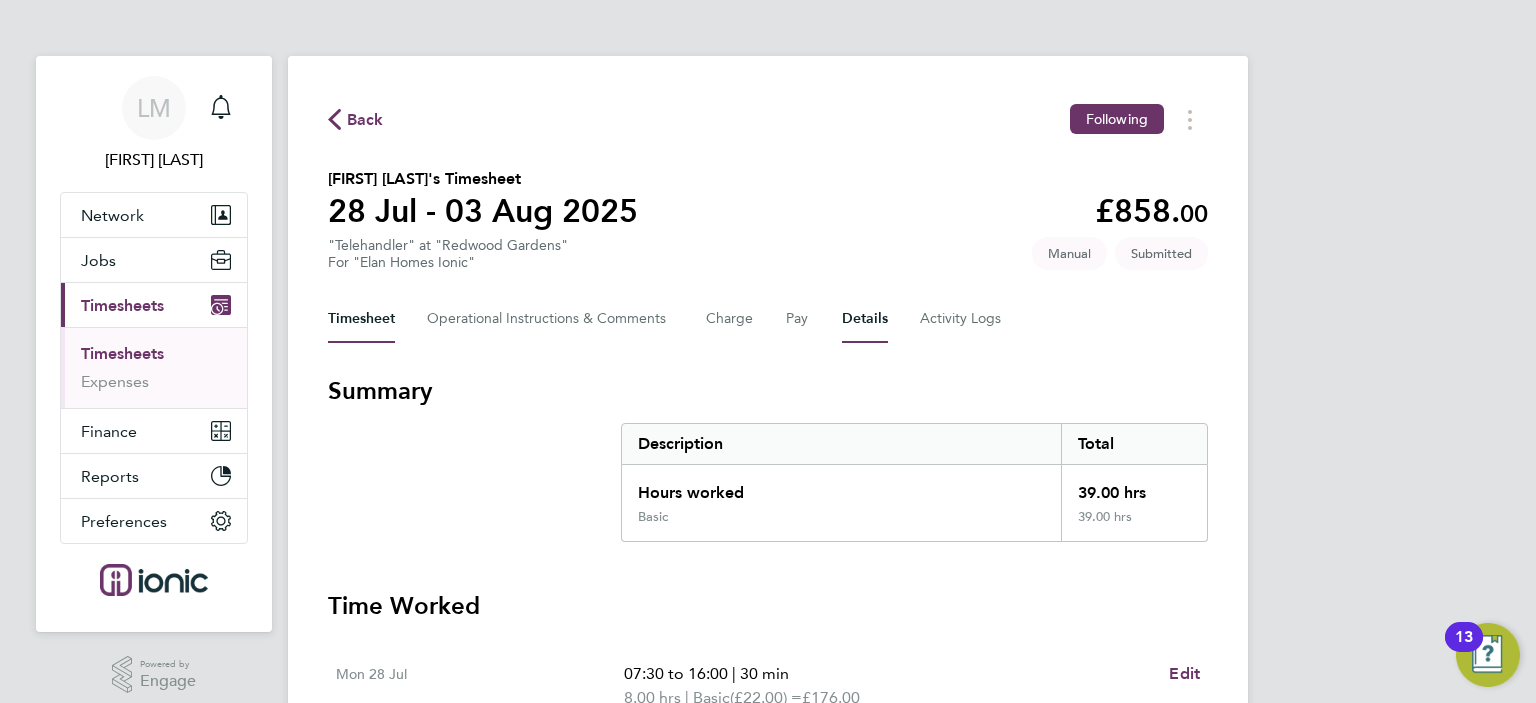 click on "Details" at bounding box center [865, 319] 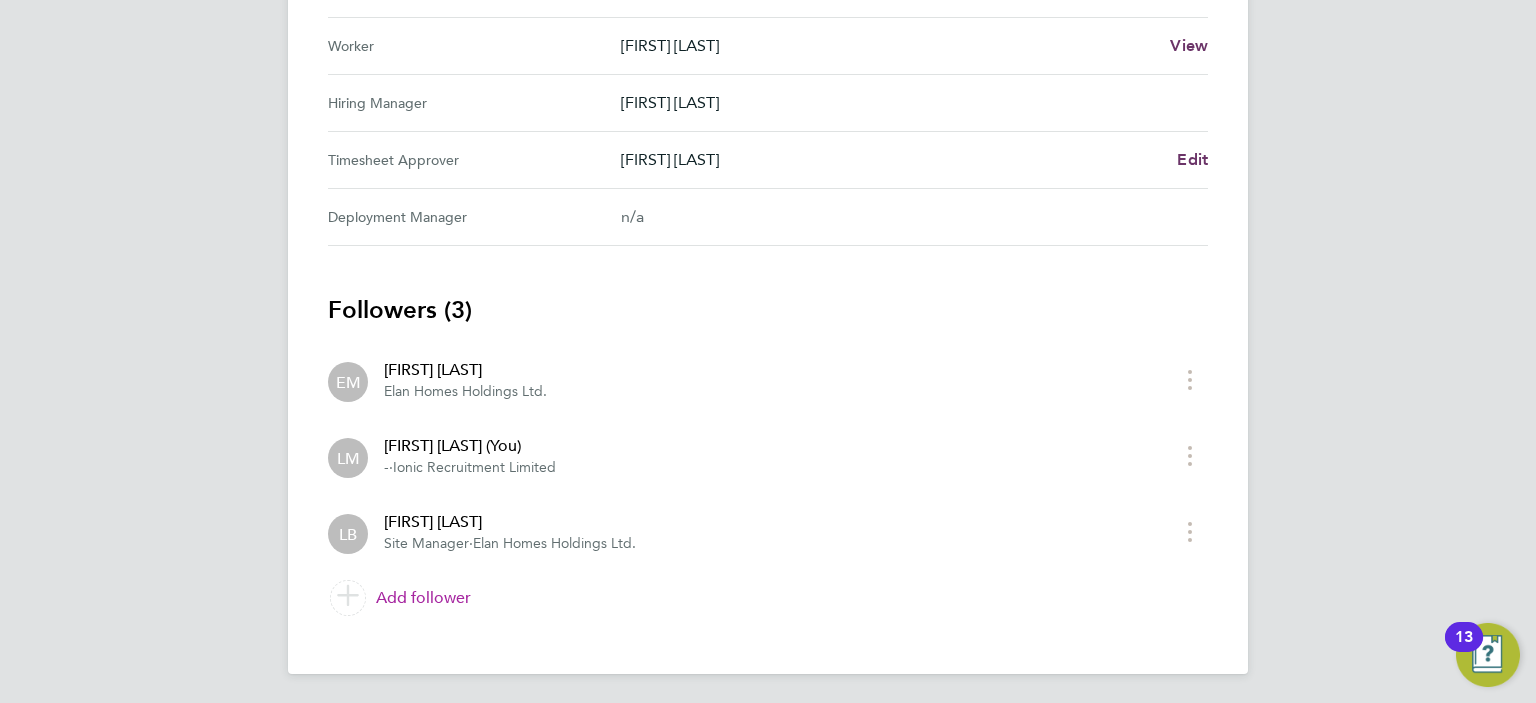 click on "Add follower" 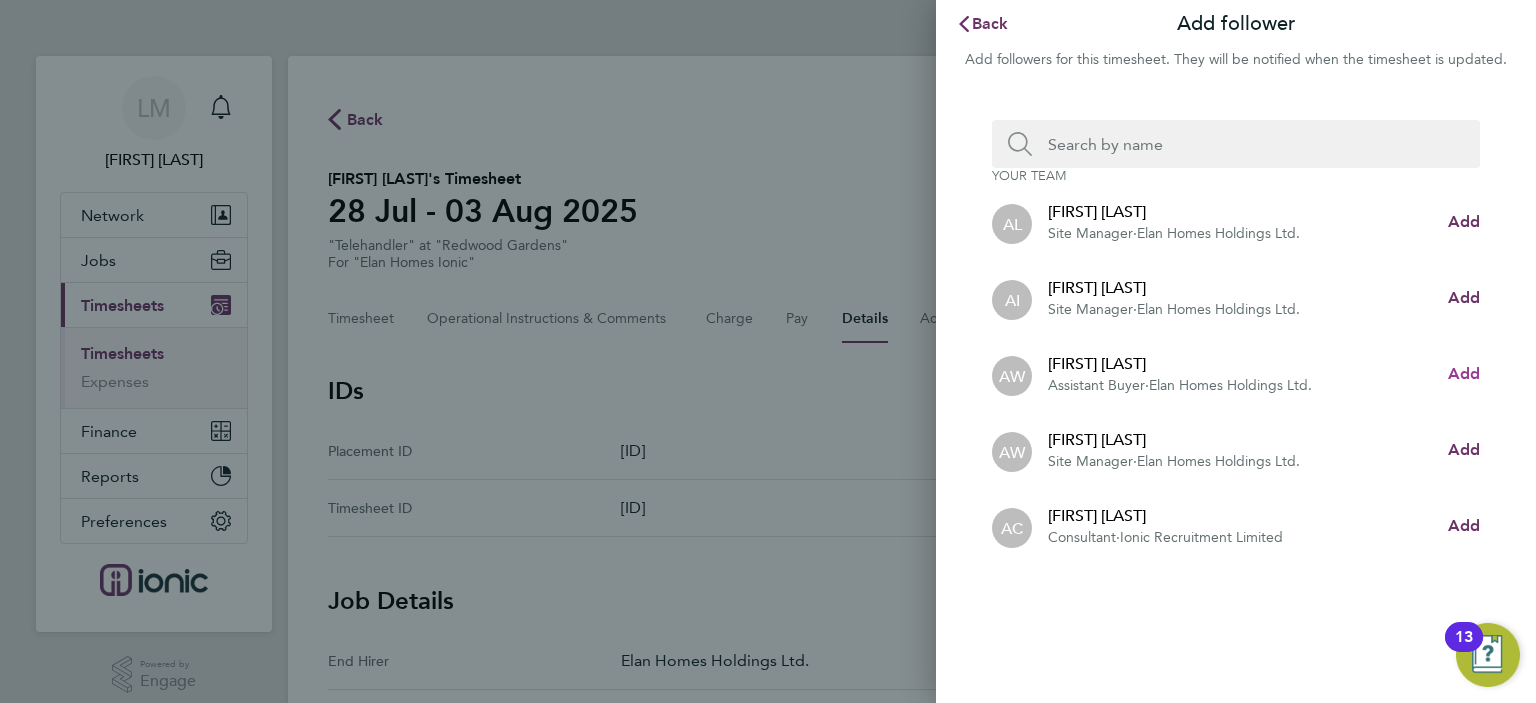 click on "Add" 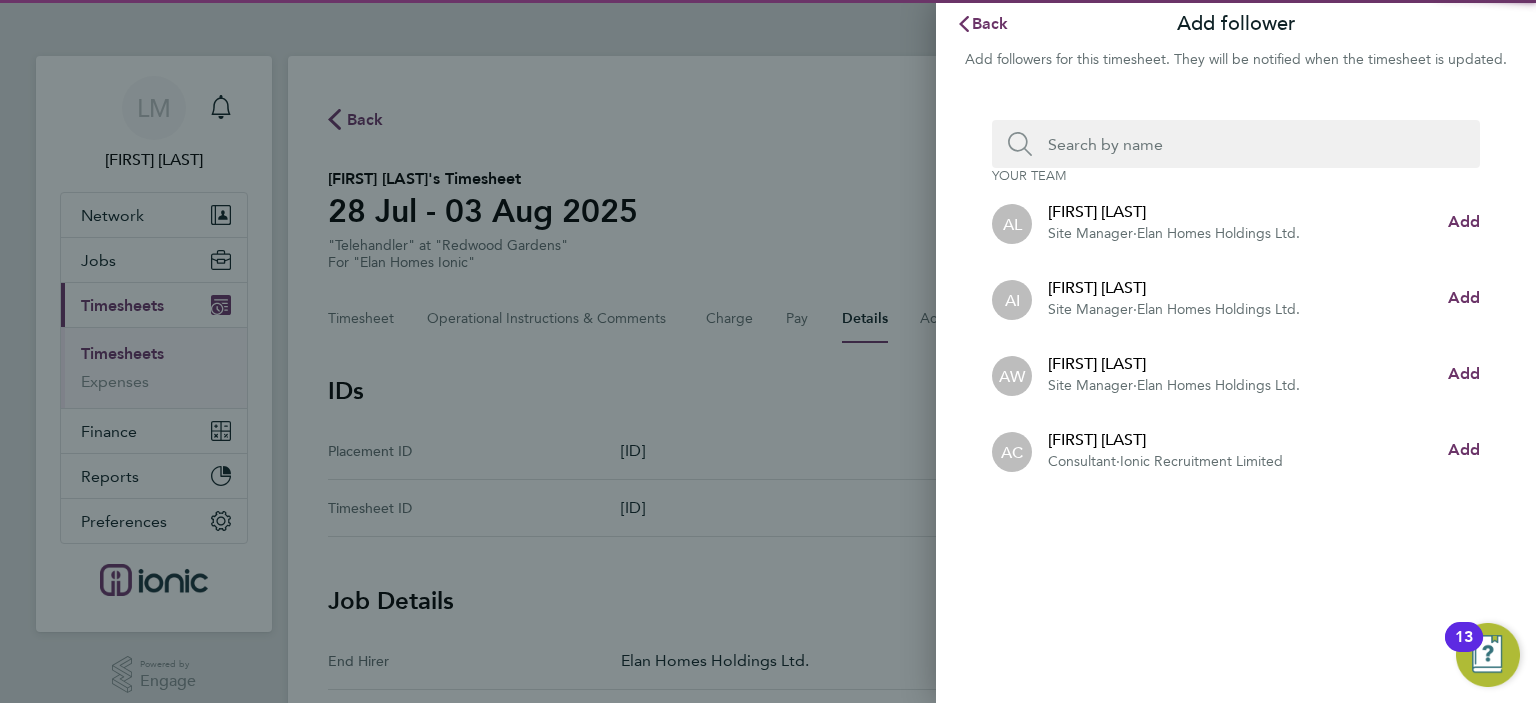 click 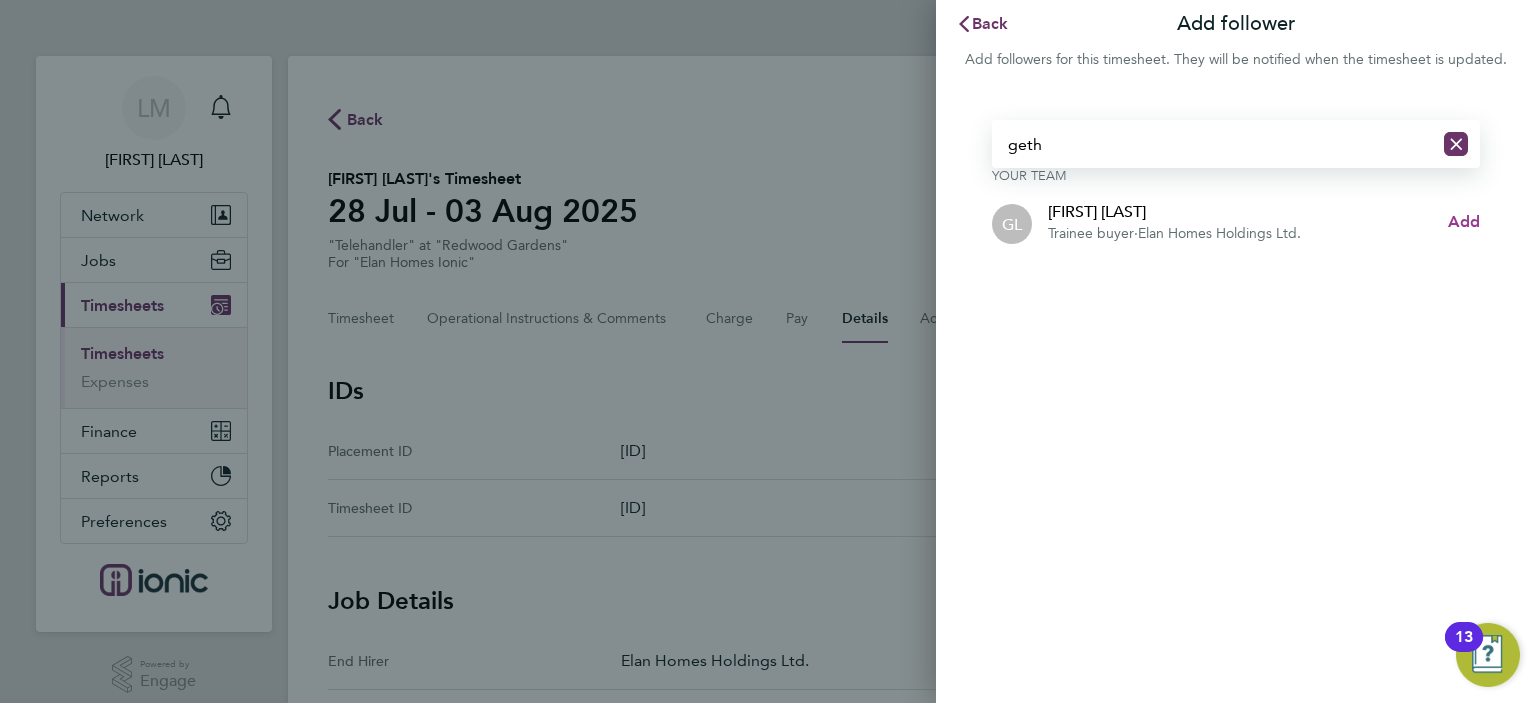 type on "geth" 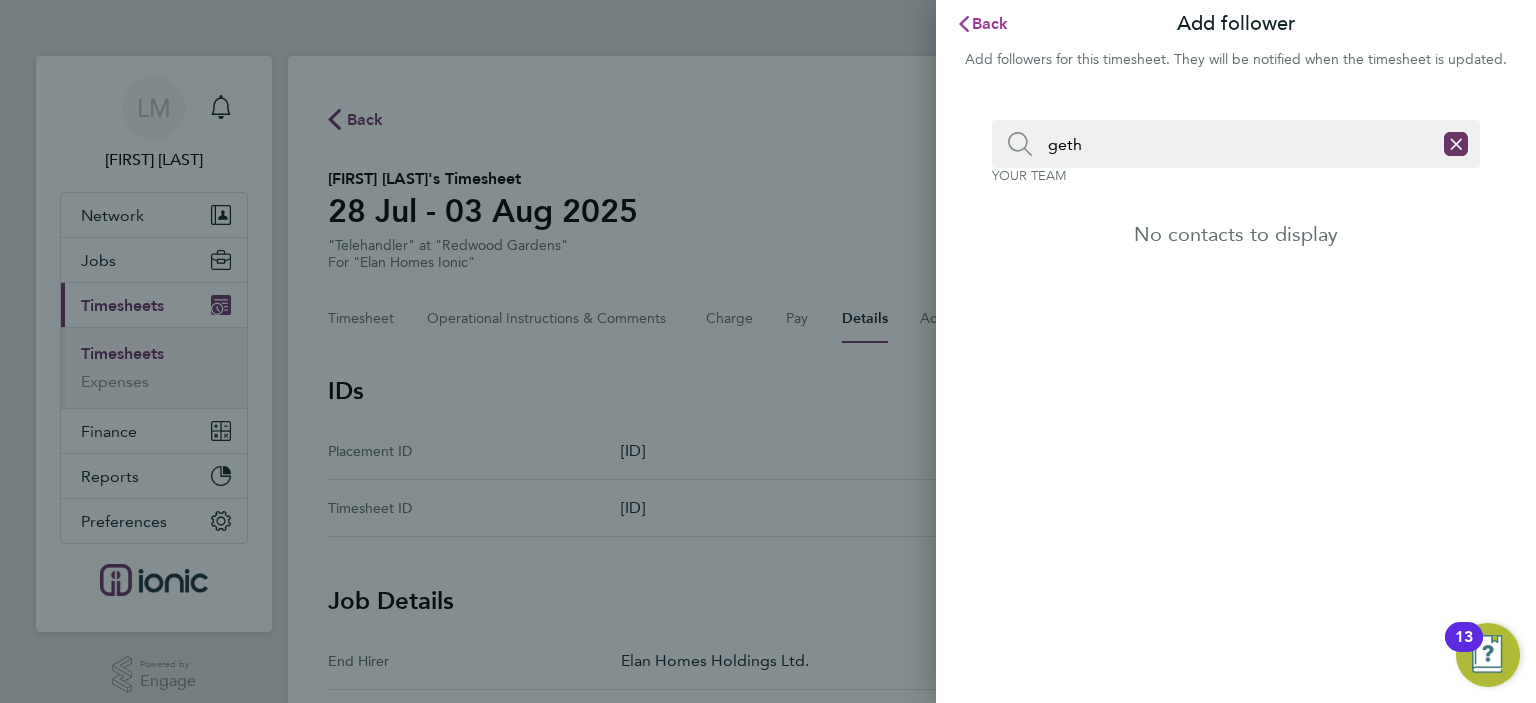 click on "Back" 